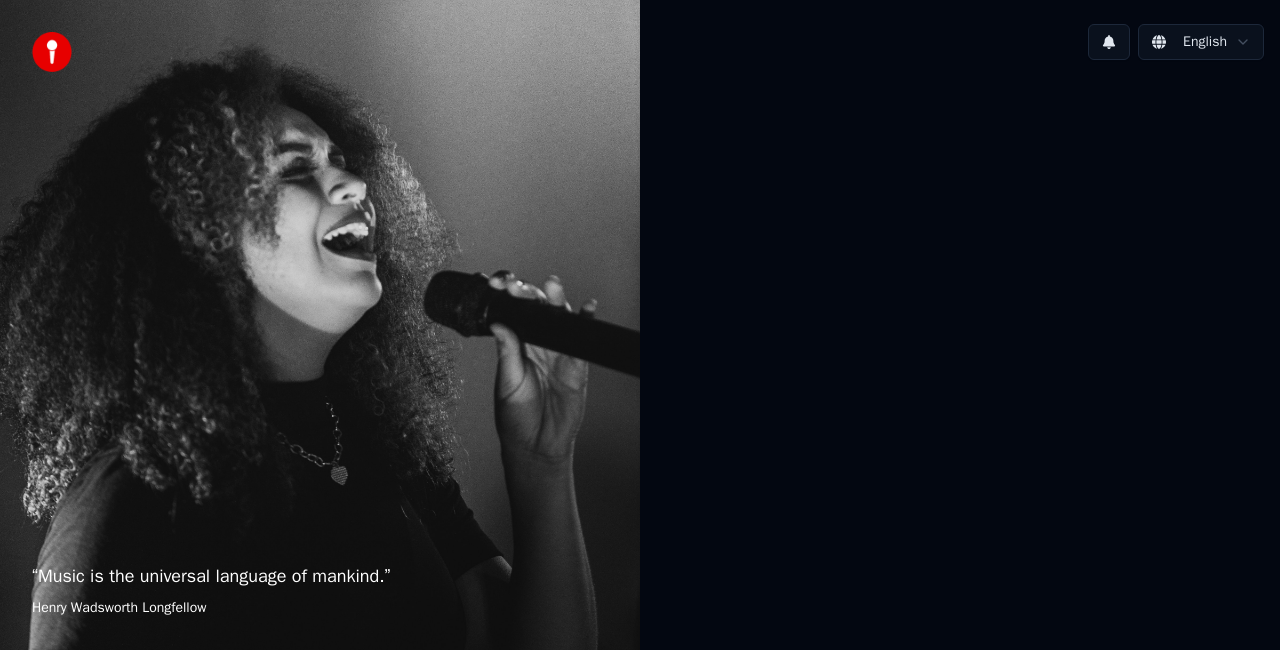 scroll, scrollTop: 0, scrollLeft: 0, axis: both 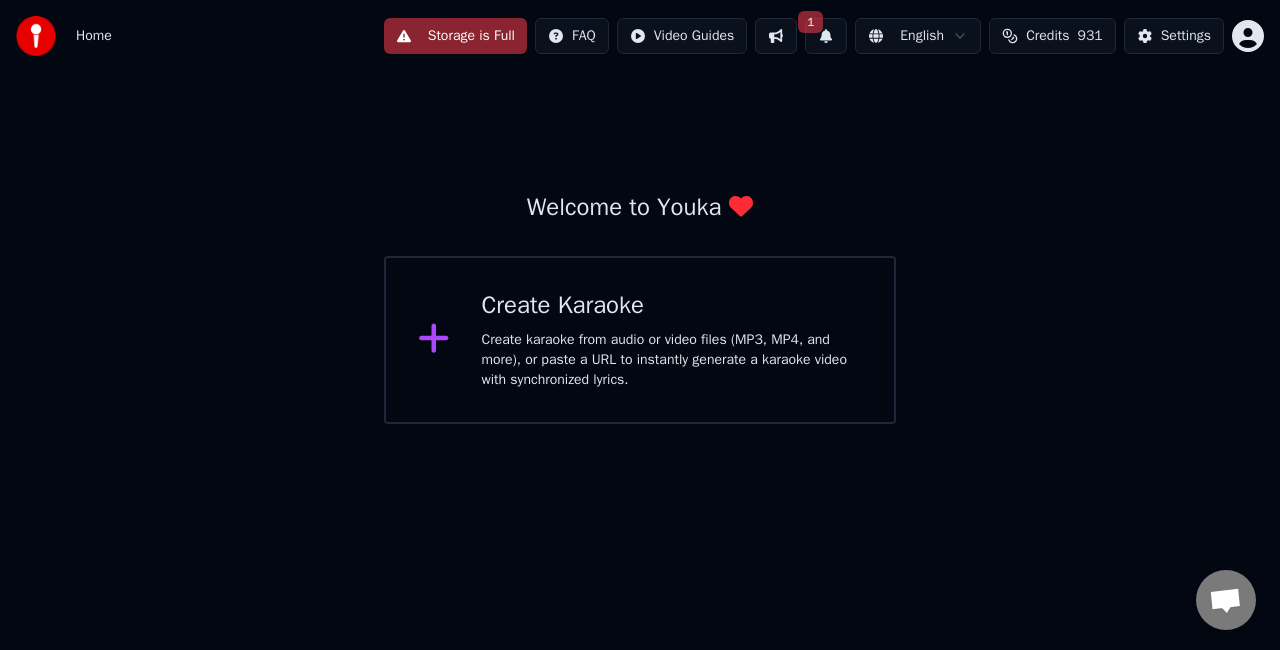 click on "1" at bounding box center (826, 36) 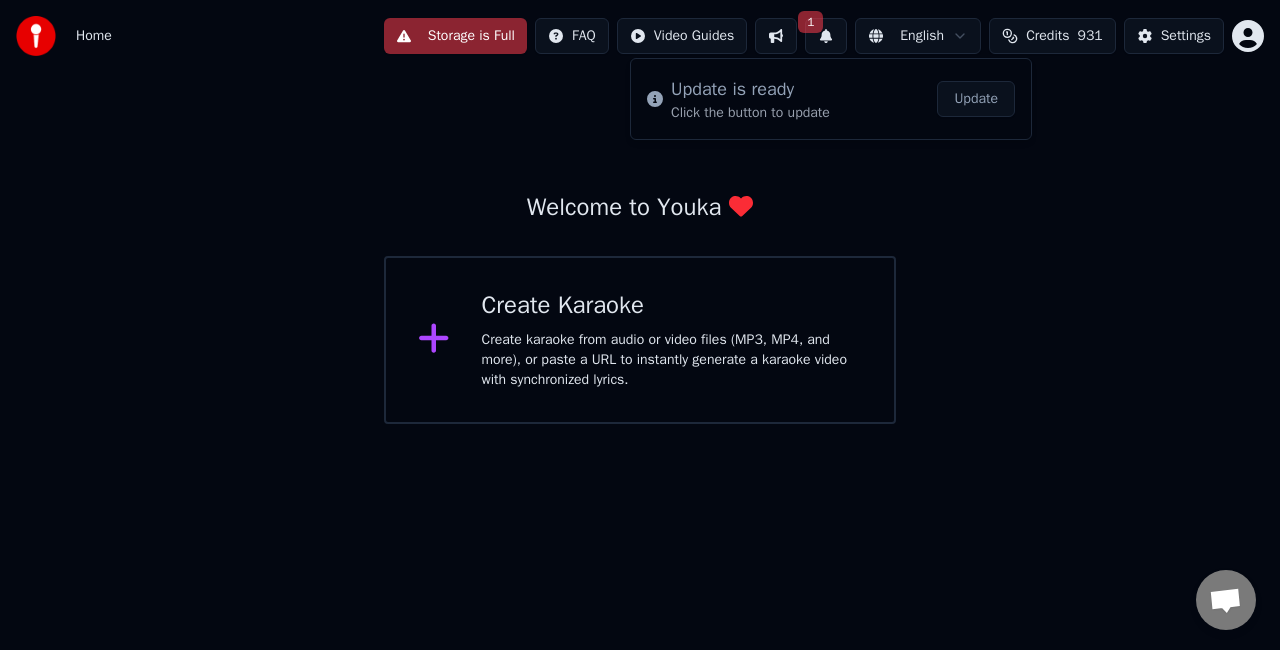 click on "Update" at bounding box center [976, 99] 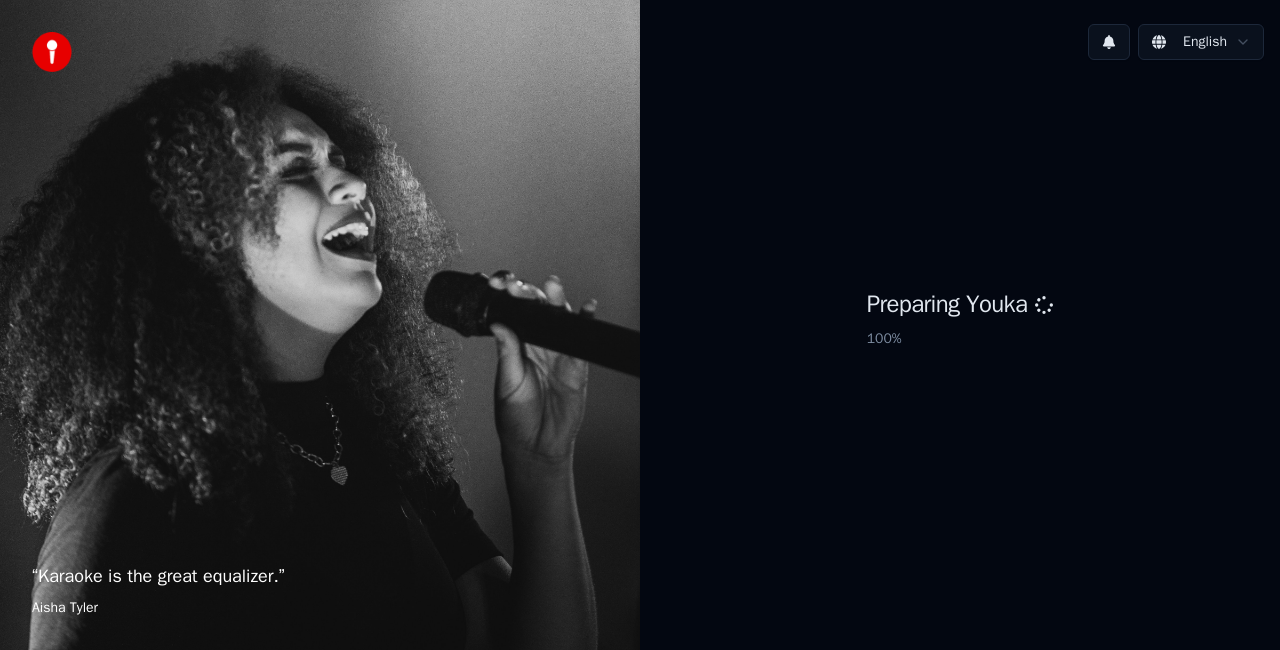 scroll, scrollTop: 0, scrollLeft: 0, axis: both 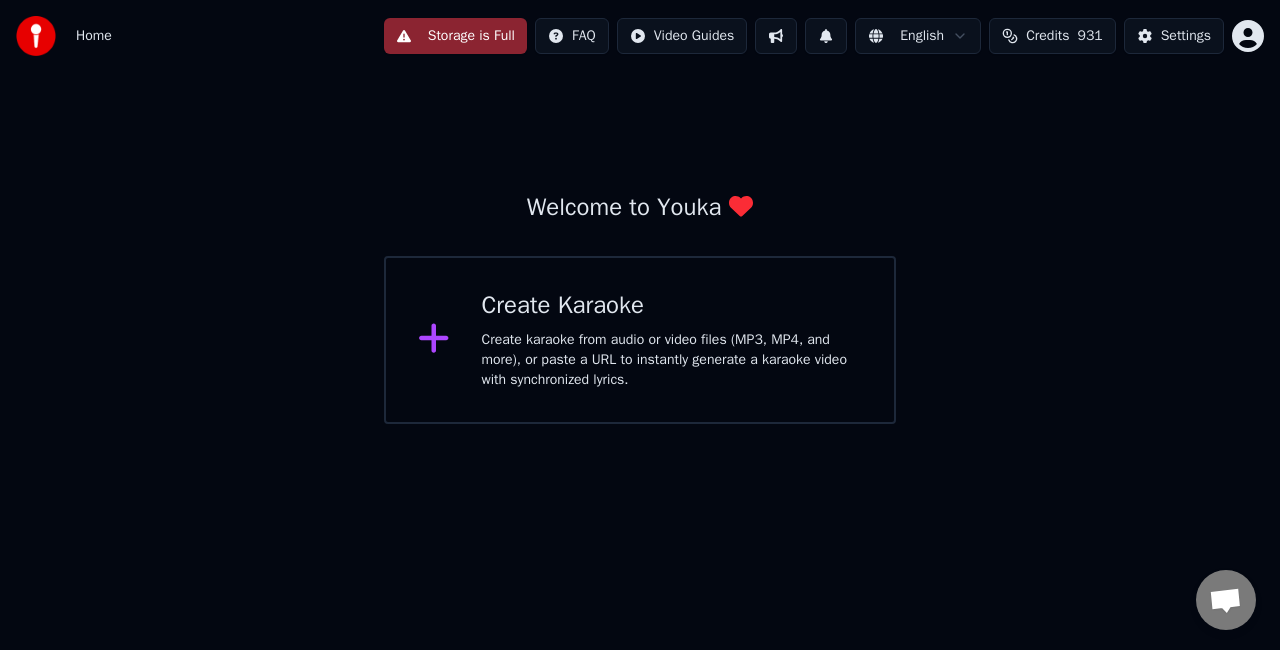 drag, startPoint x: 0, startPoint y: 0, endPoint x: 932, endPoint y: 106, distance: 938.00854 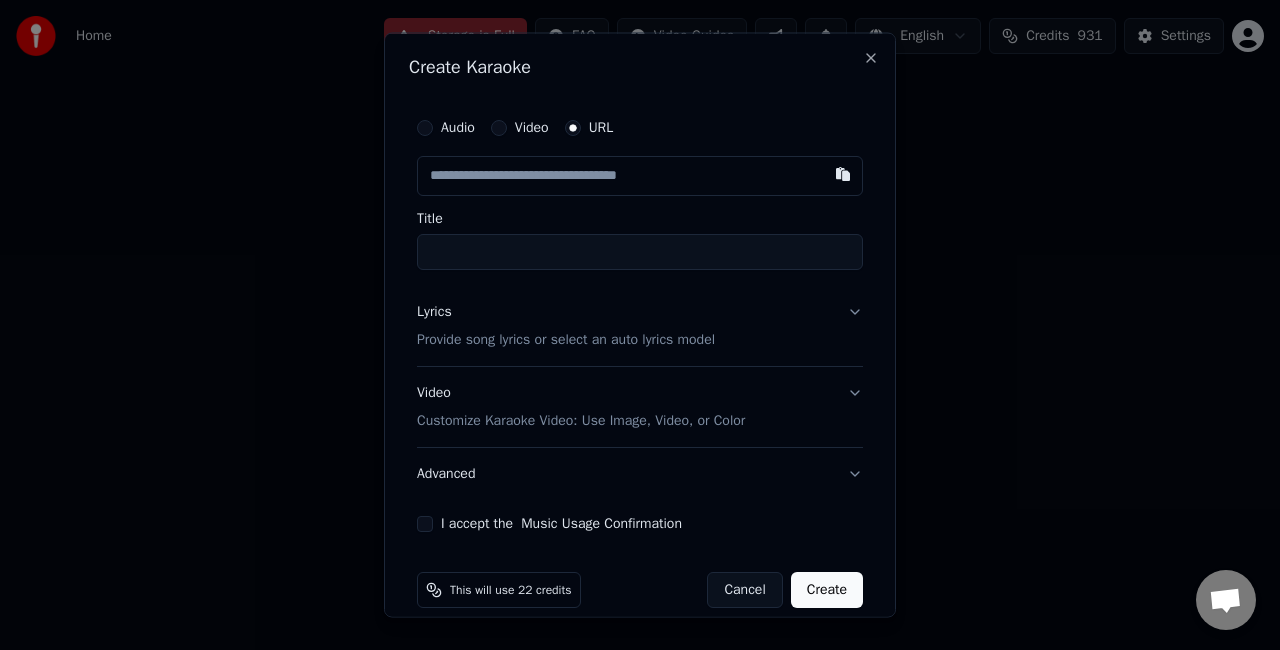 click on "Audio" at bounding box center (425, 128) 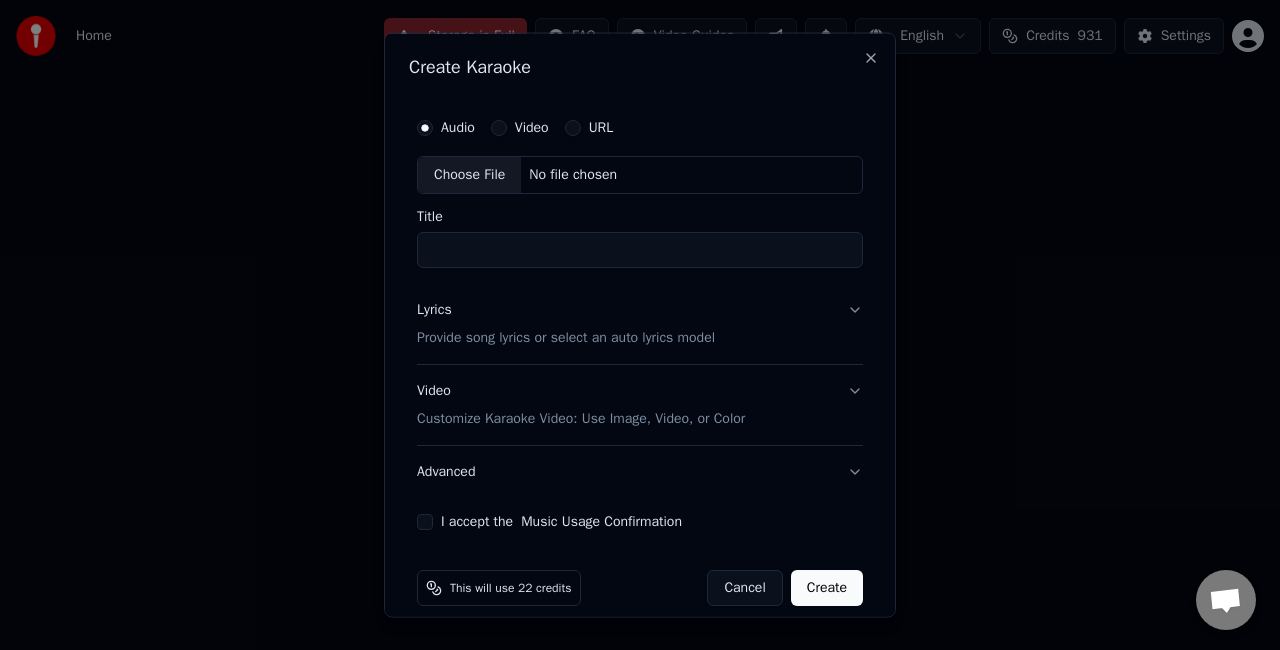 click on "Choose File" at bounding box center (469, 175) 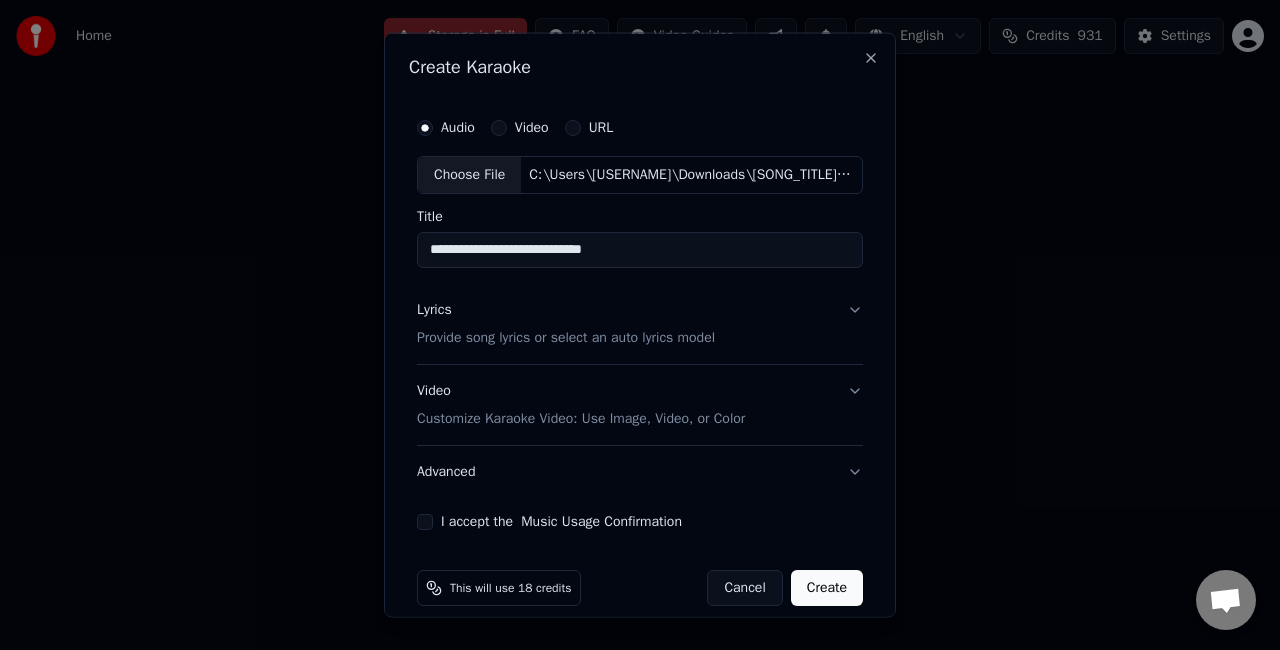 click on "**********" at bounding box center (640, 249) 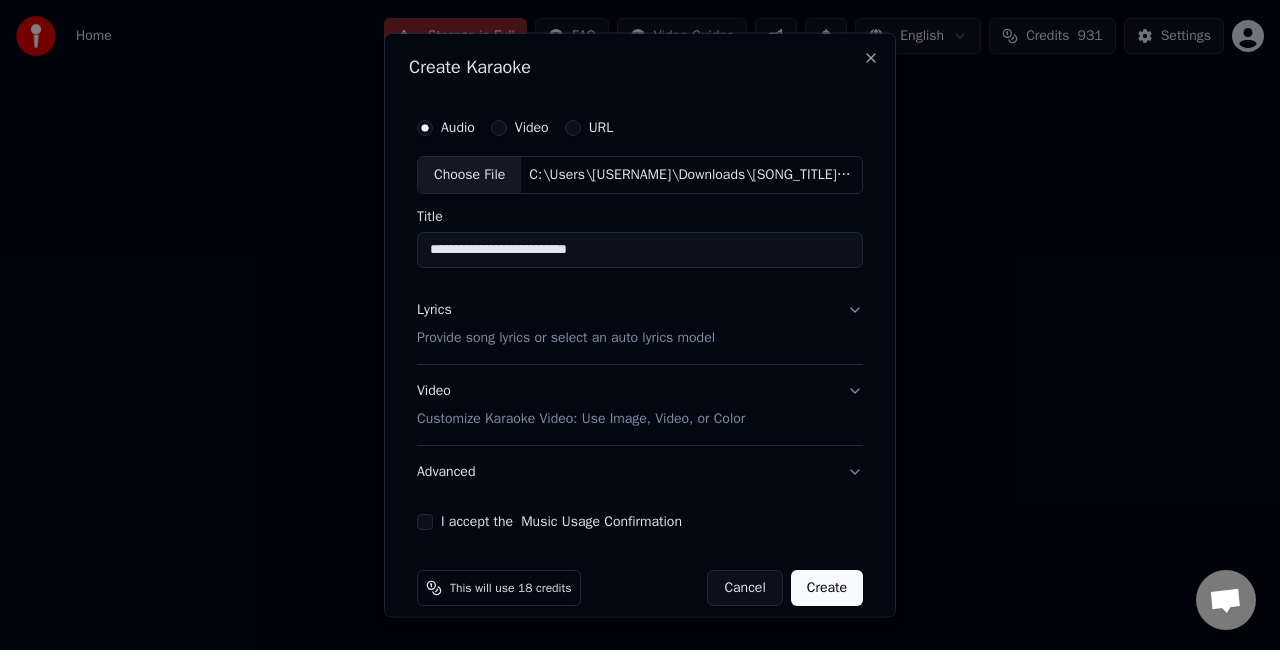 type on "**********" 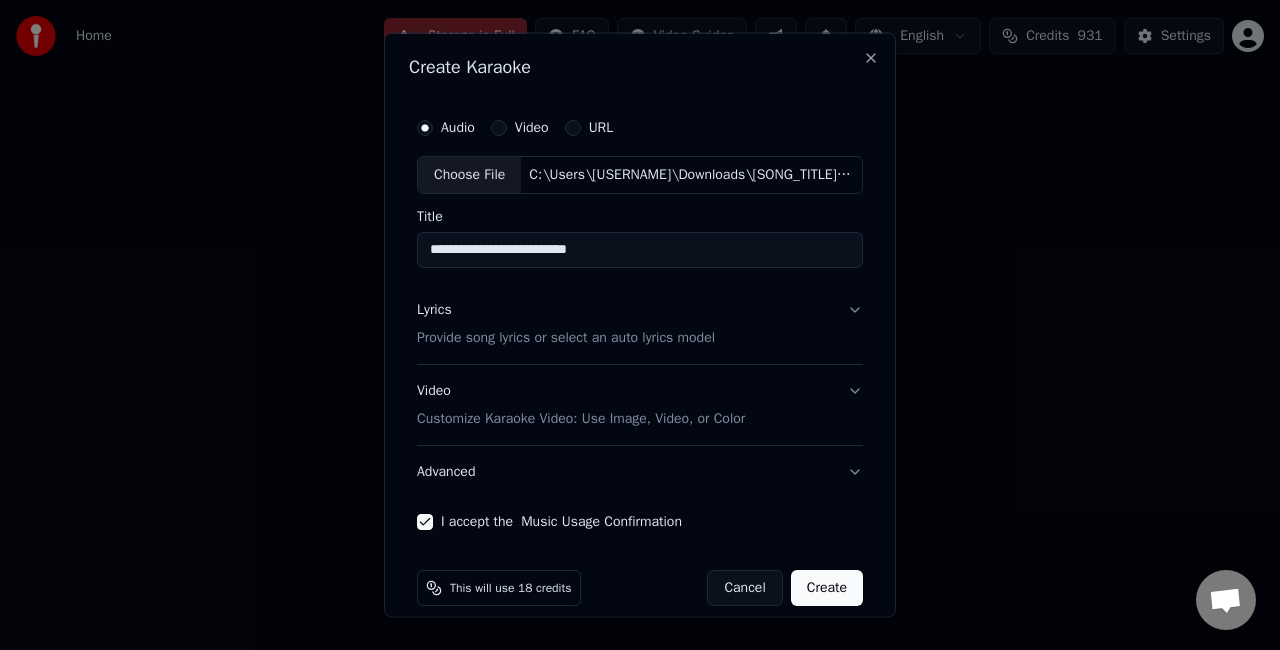 click on "Create" at bounding box center [827, 587] 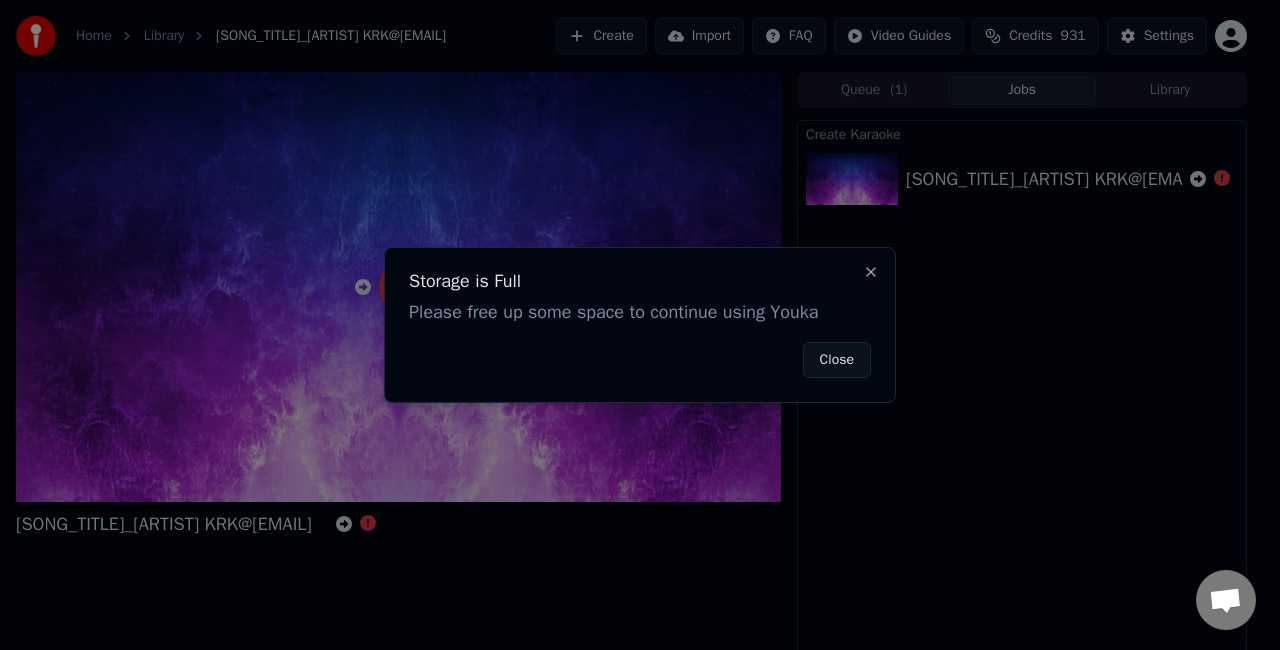 click on "Close" at bounding box center [837, 360] 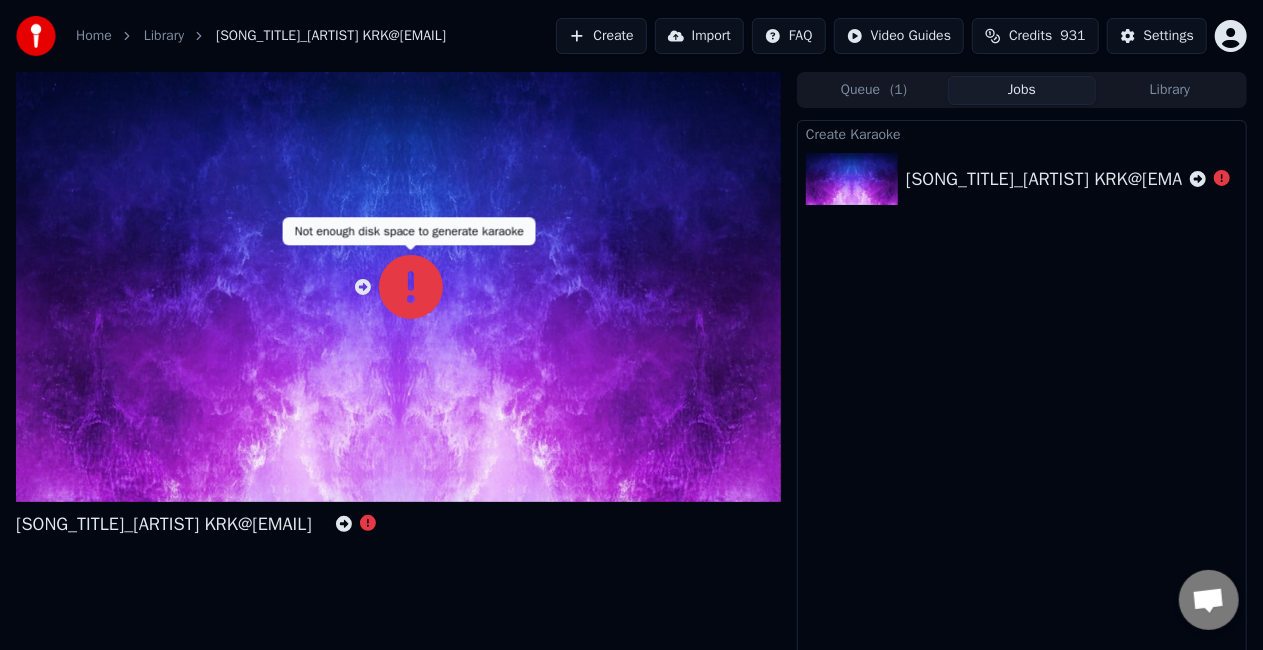 click 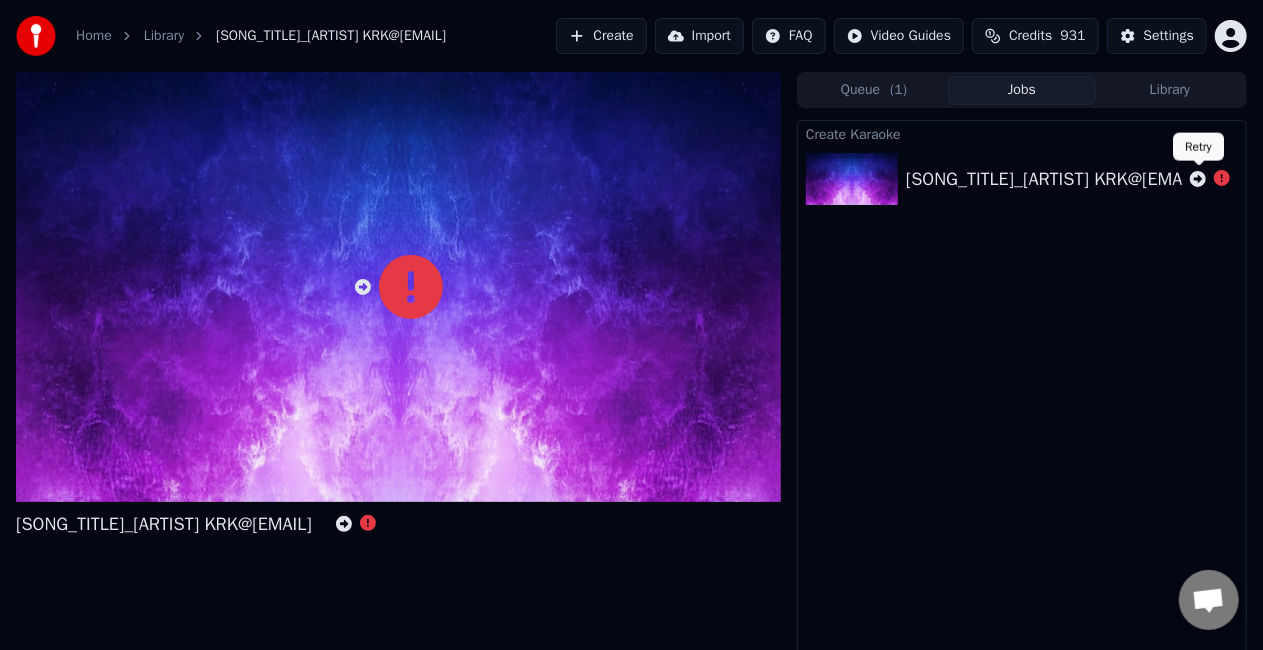 click 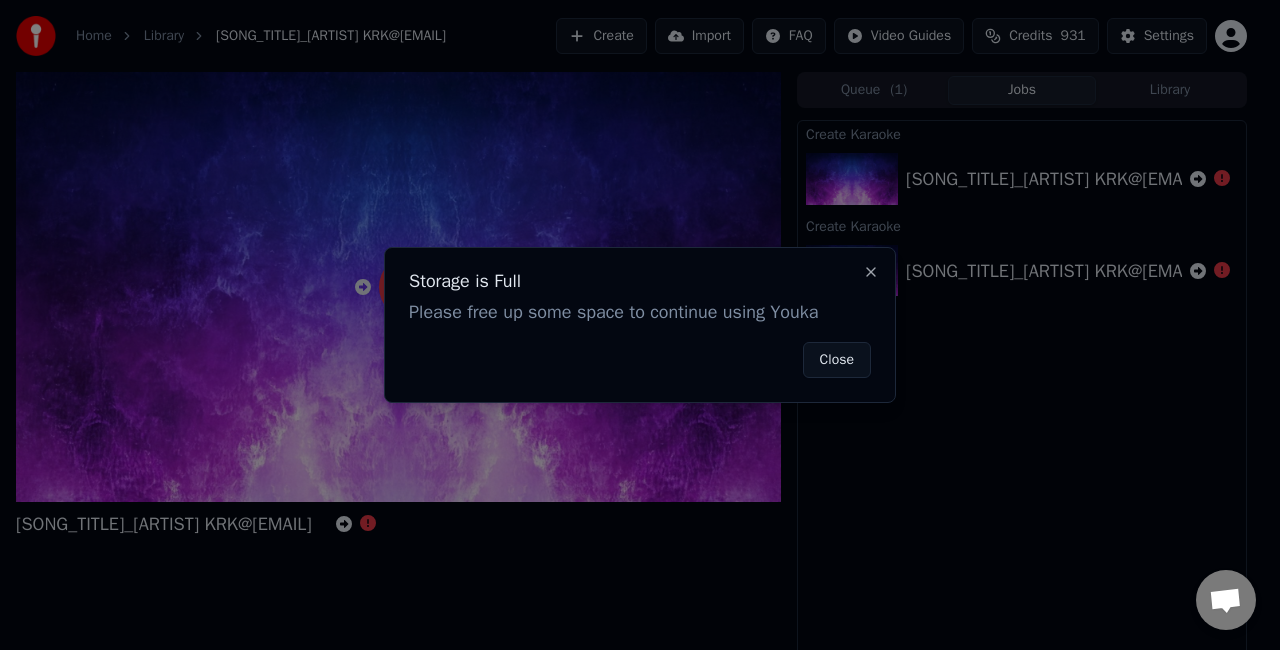 click on "Storage is Full Please free up some space to continue using Youka Close Close" at bounding box center [640, 325] 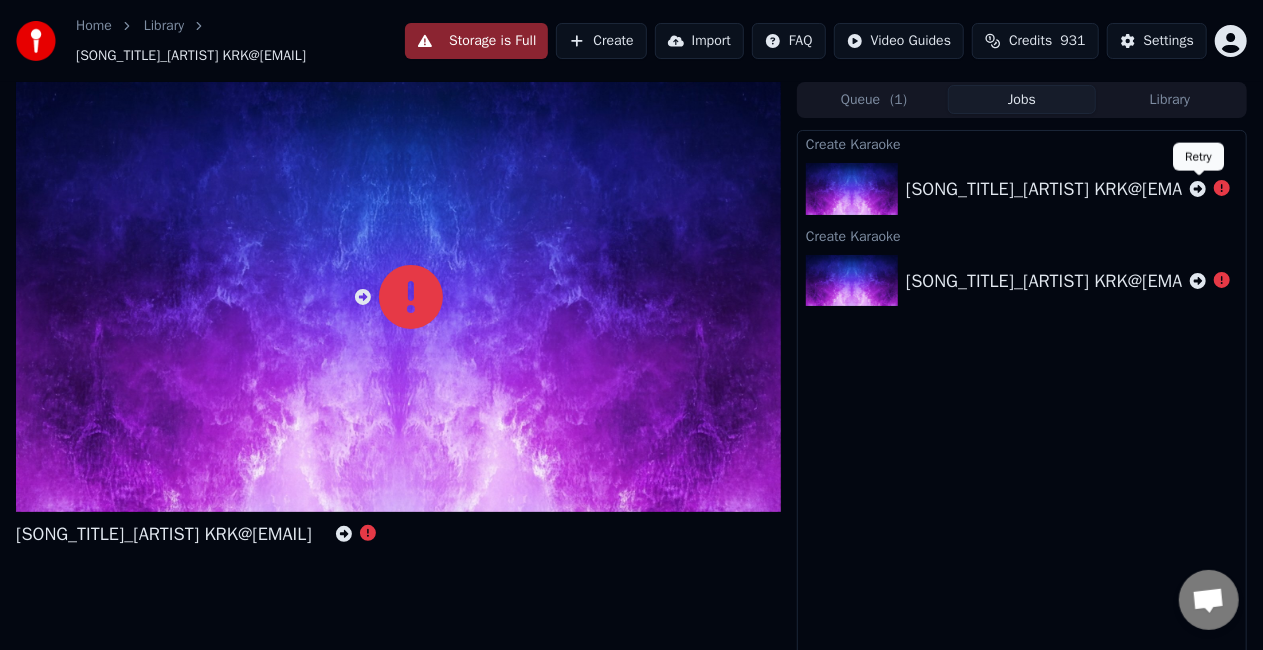 click 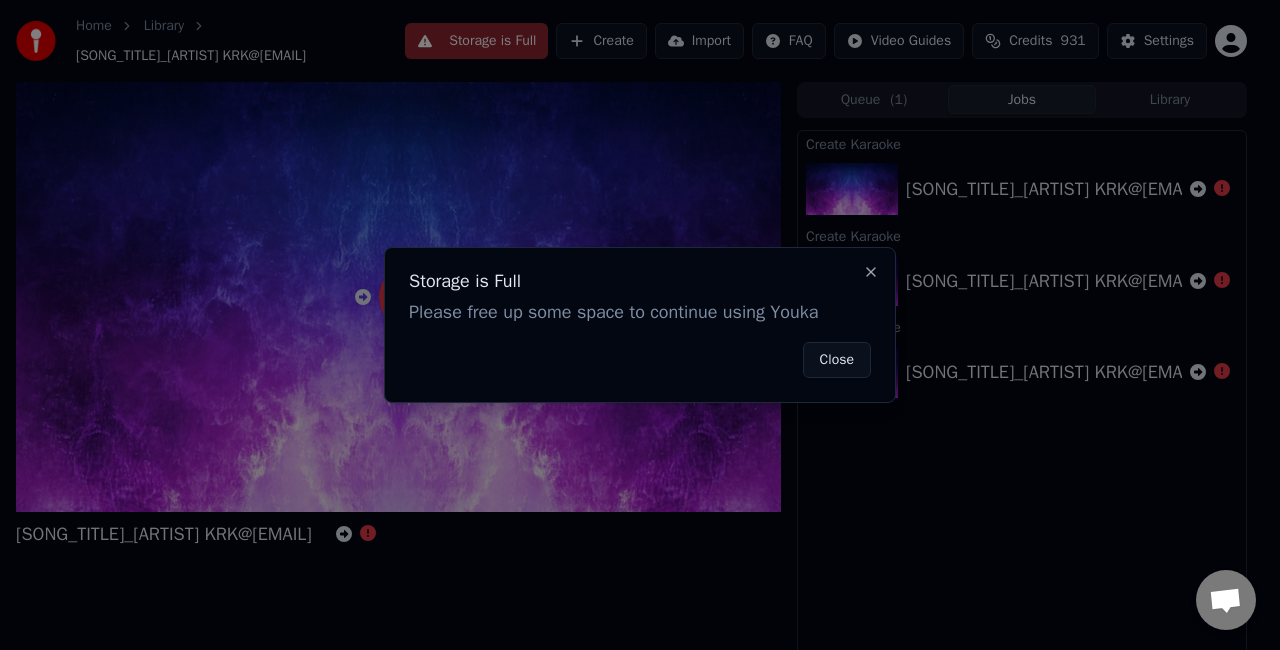 click on "Close" at bounding box center [837, 360] 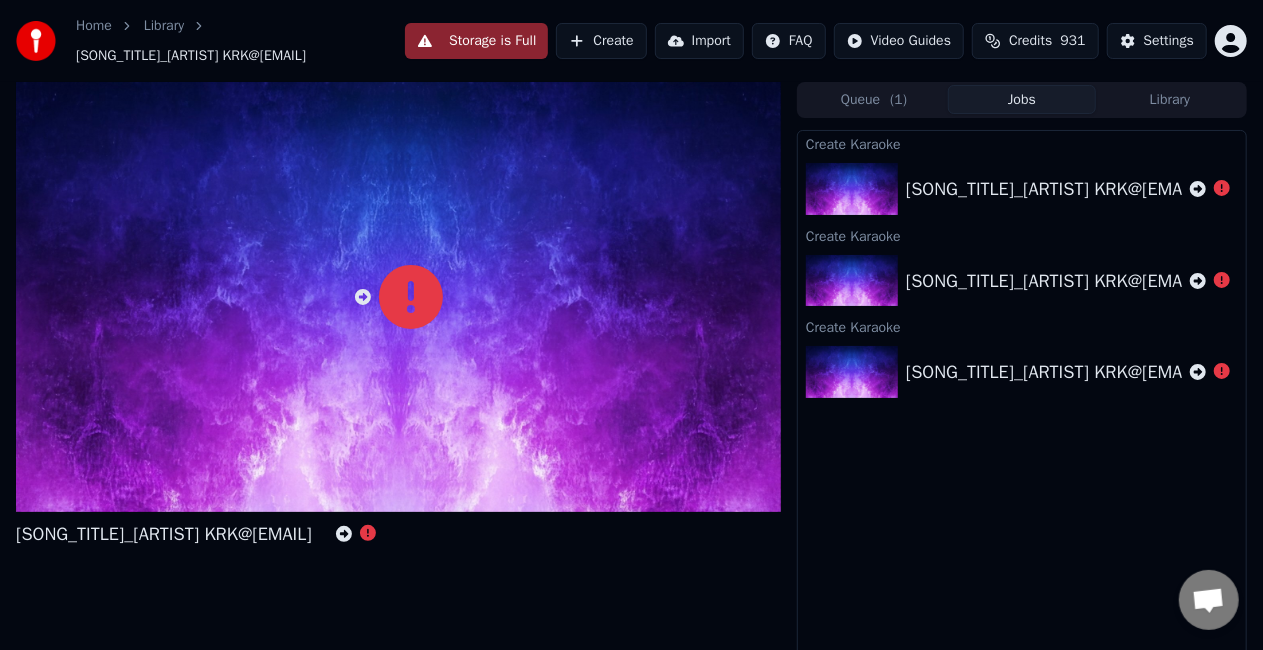 click on "Storage is Full" at bounding box center [476, 41] 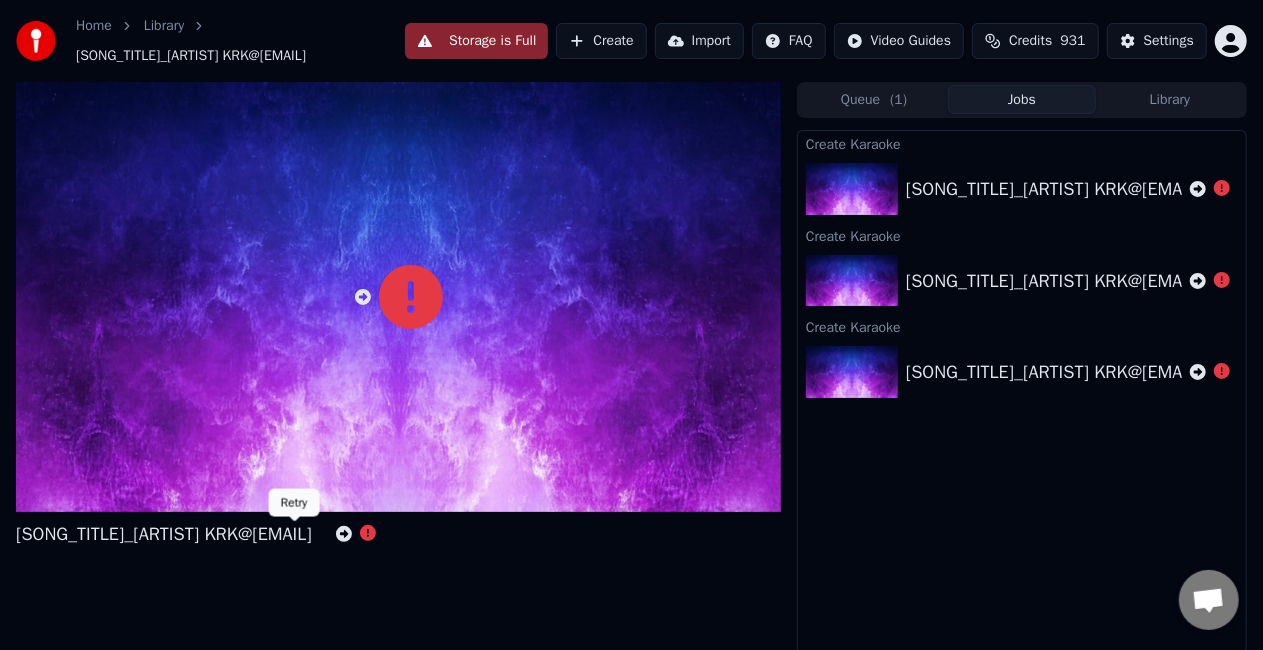 click 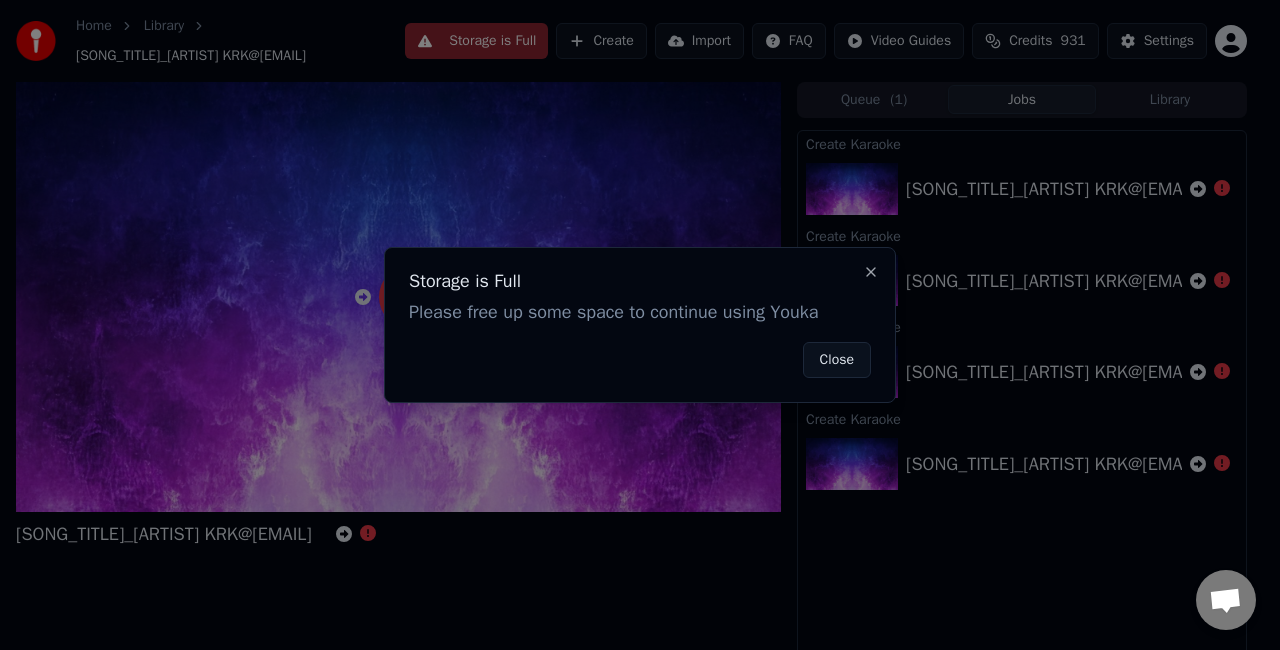 click on "Close" at bounding box center (837, 360) 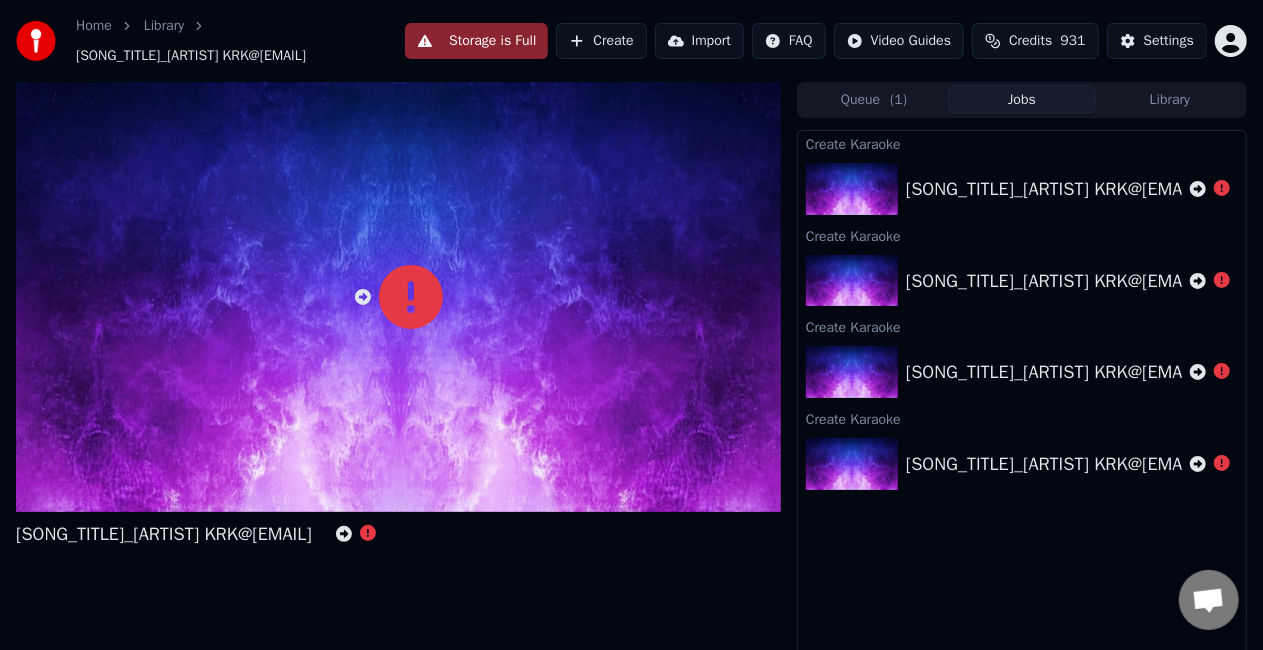 click on "Jobs" at bounding box center (1022, 99) 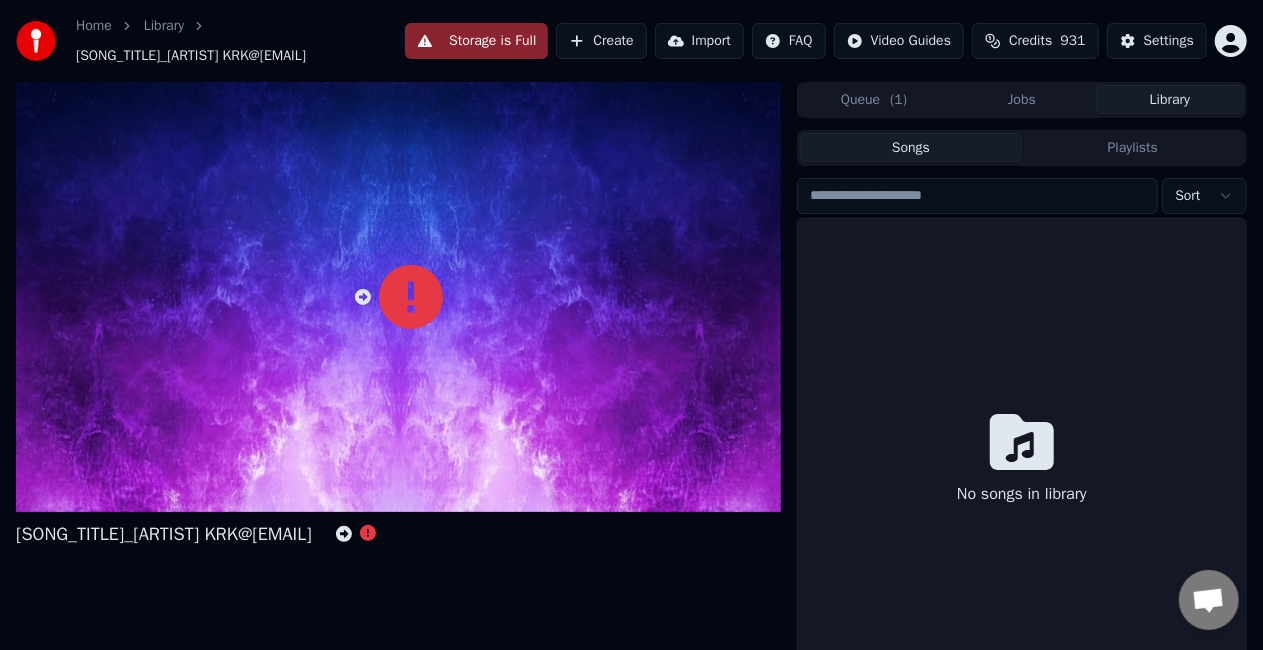 click on "Home Library [SONG_TITLE]_[ARTIST] KRK@[EMAIL] Storage is Full Create Import FAQ Video Guides Credits 931 Settings [SONG_TITLE]_[ARTIST] KRK@[EMAIL] Queue ( 1 ) Jobs Library Songs Playlists Sort No songs in library" at bounding box center (631, 325) 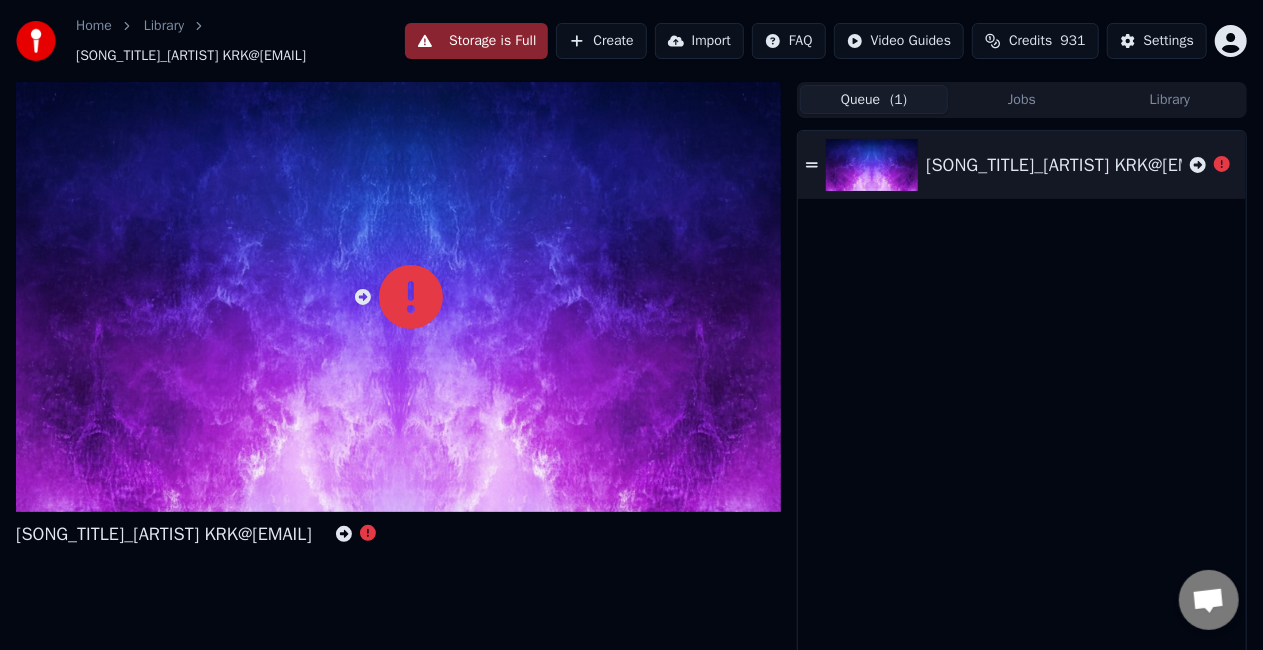 click 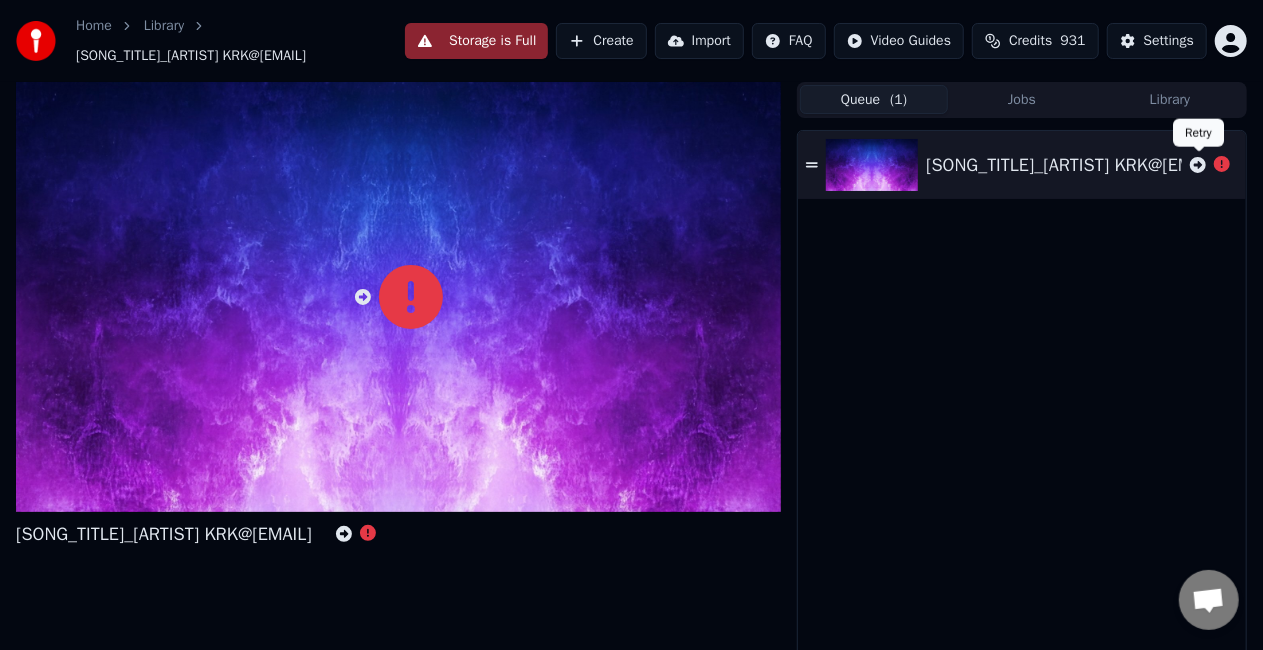 click 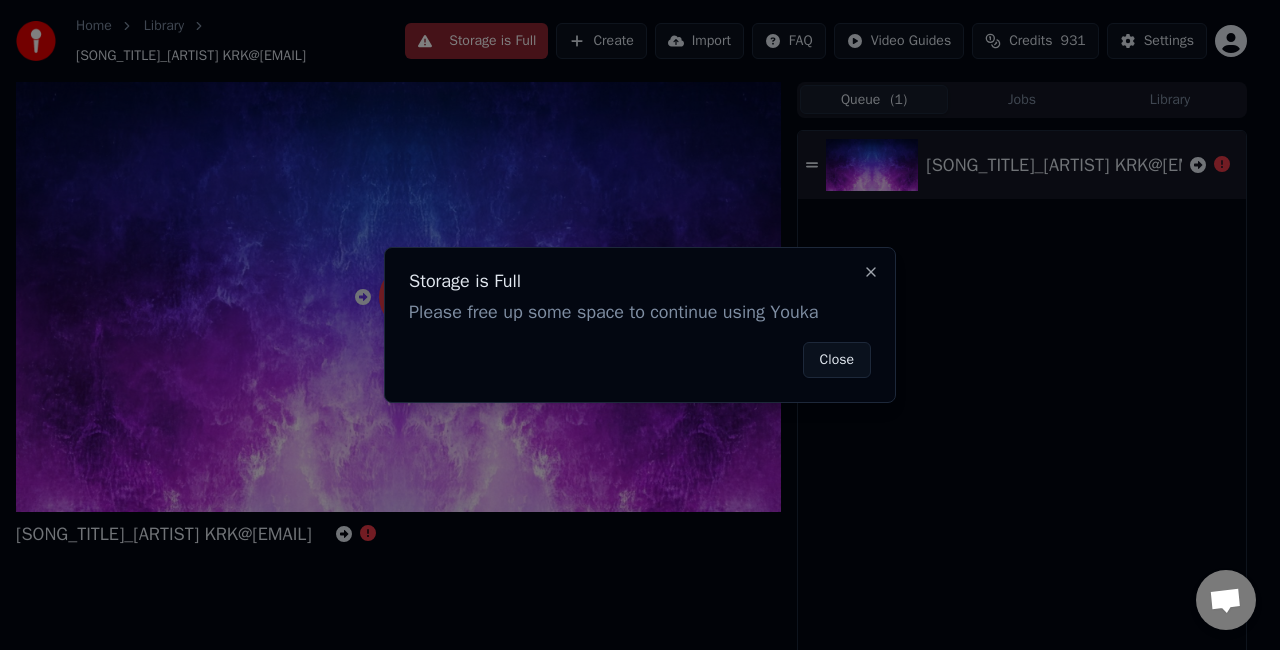 click on "Close" at bounding box center (837, 360) 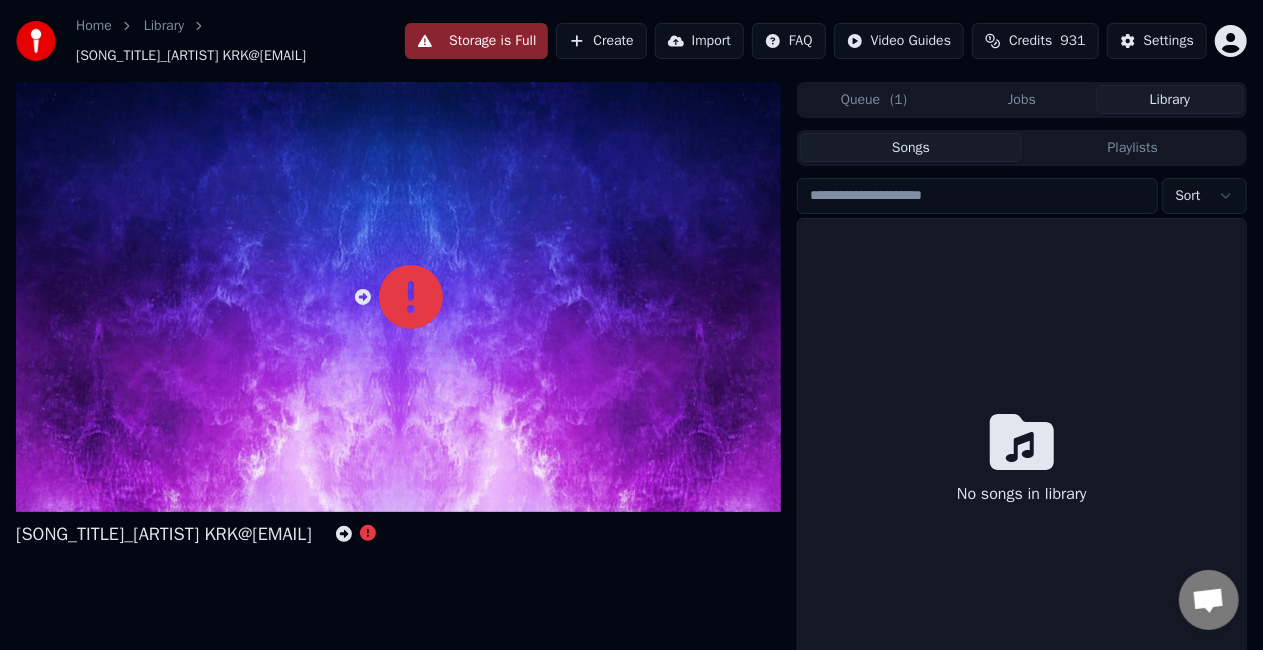 click on "Library" at bounding box center [1170, 99] 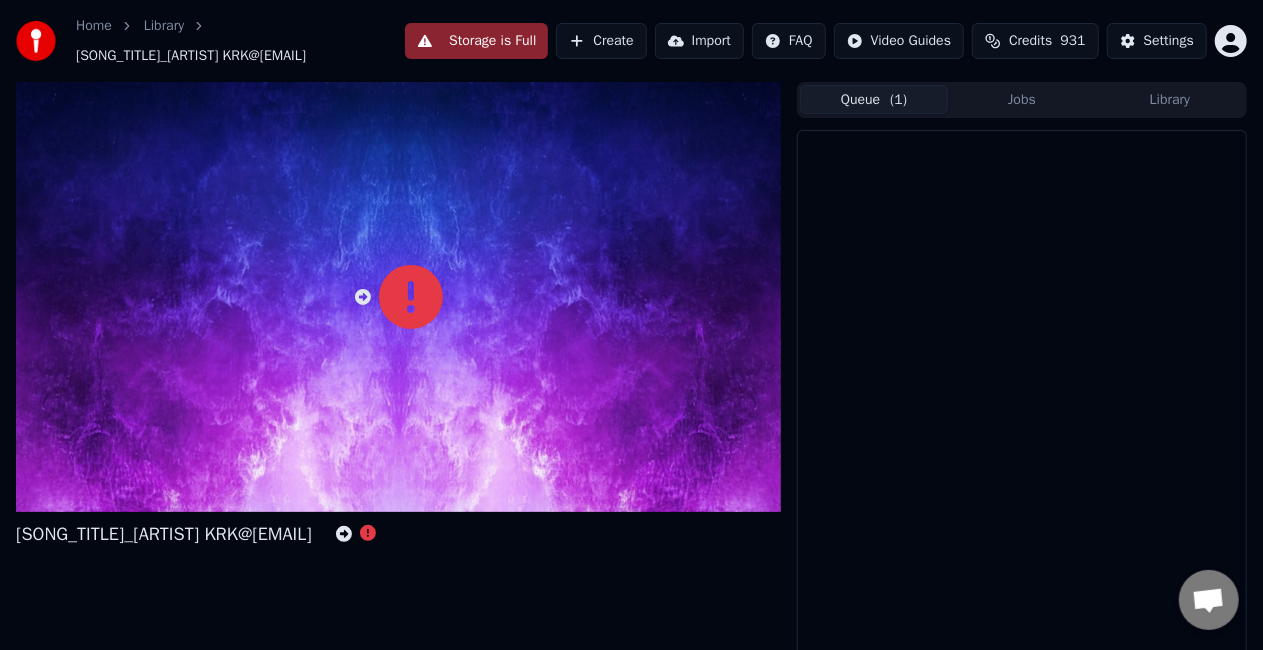 click on "Queue ( 1 )" at bounding box center (874, 99) 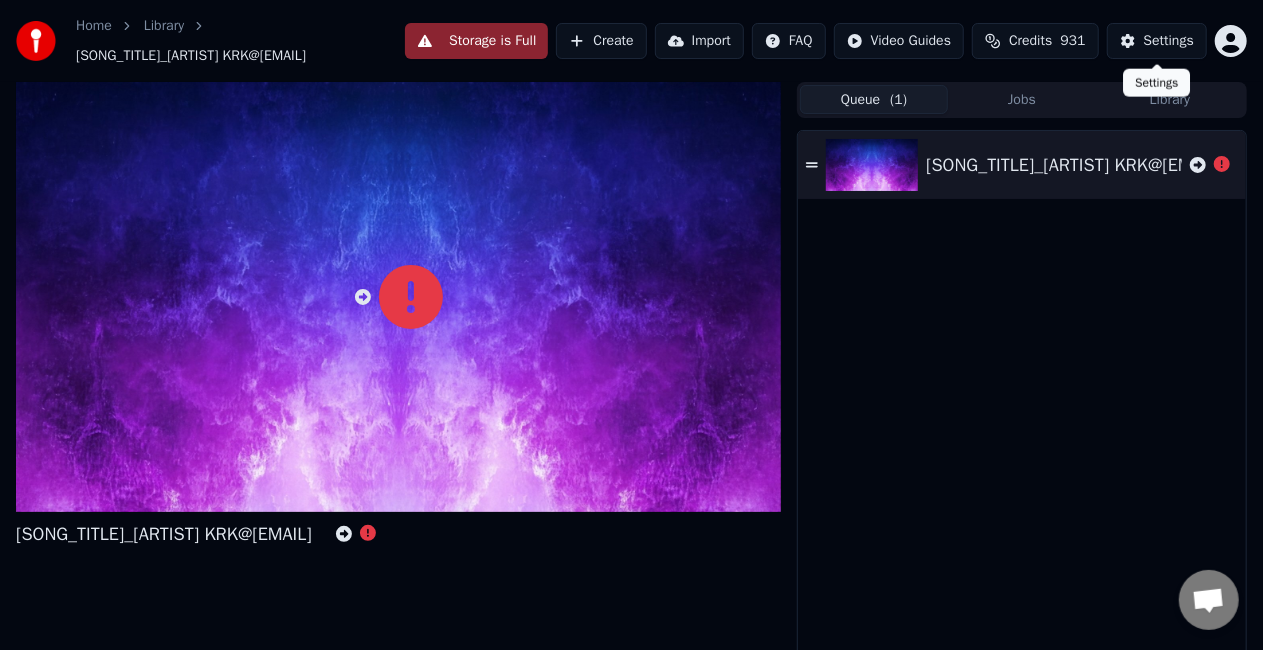 click on "Settings" at bounding box center [1169, 41] 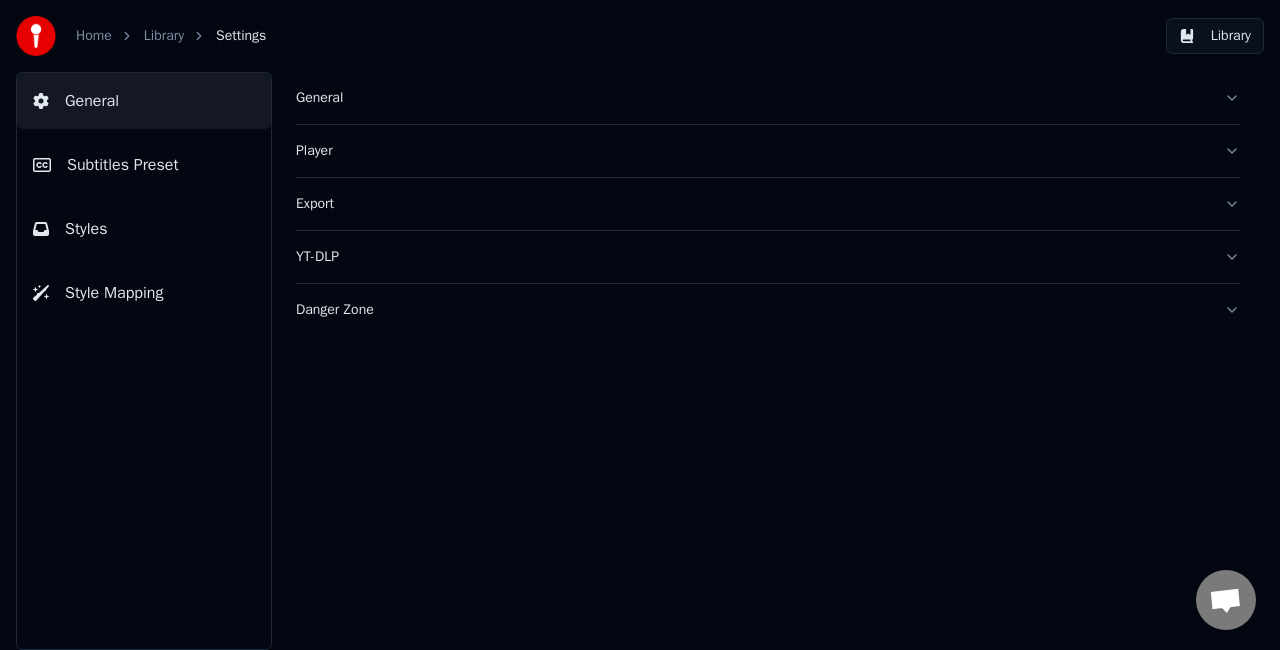 click on "General" at bounding box center (752, 98) 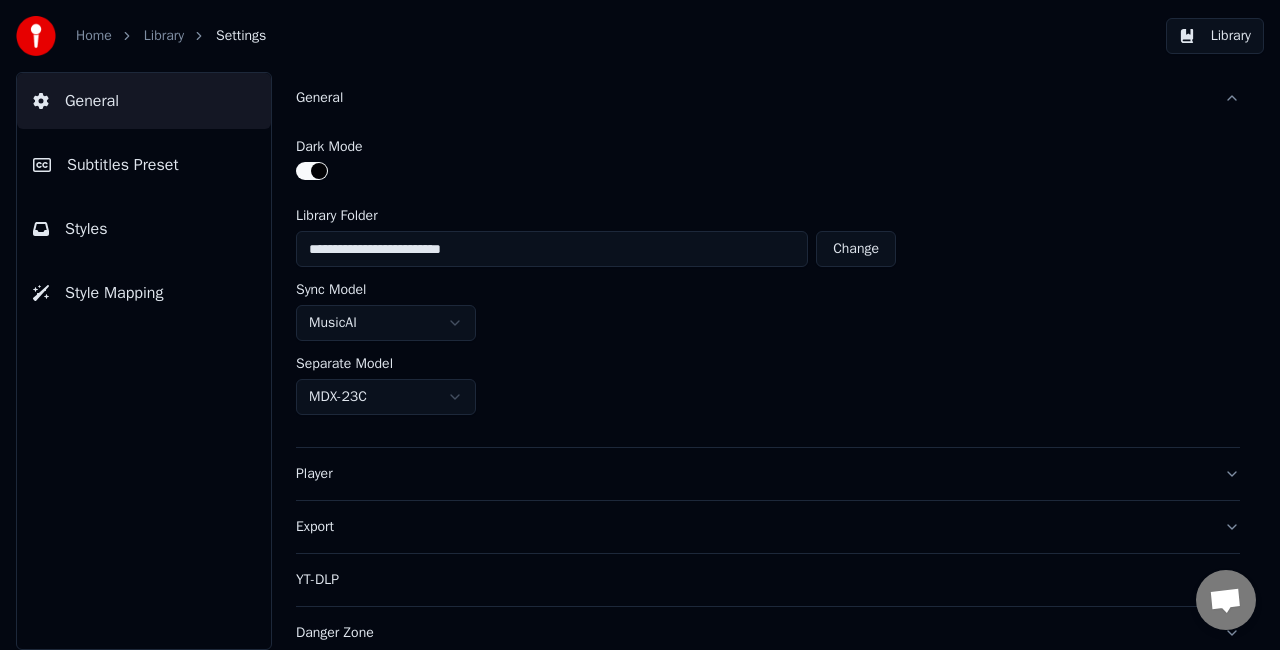 click on "**********" at bounding box center (640, 325) 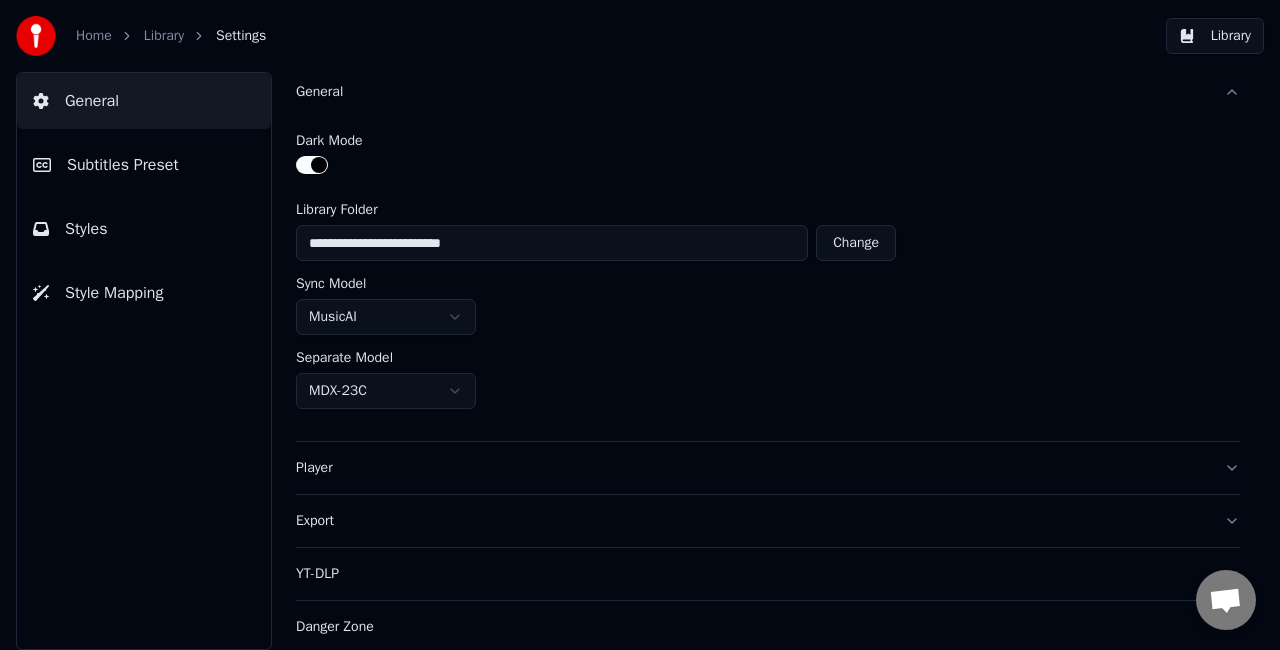 click on "Player" at bounding box center (768, 468) 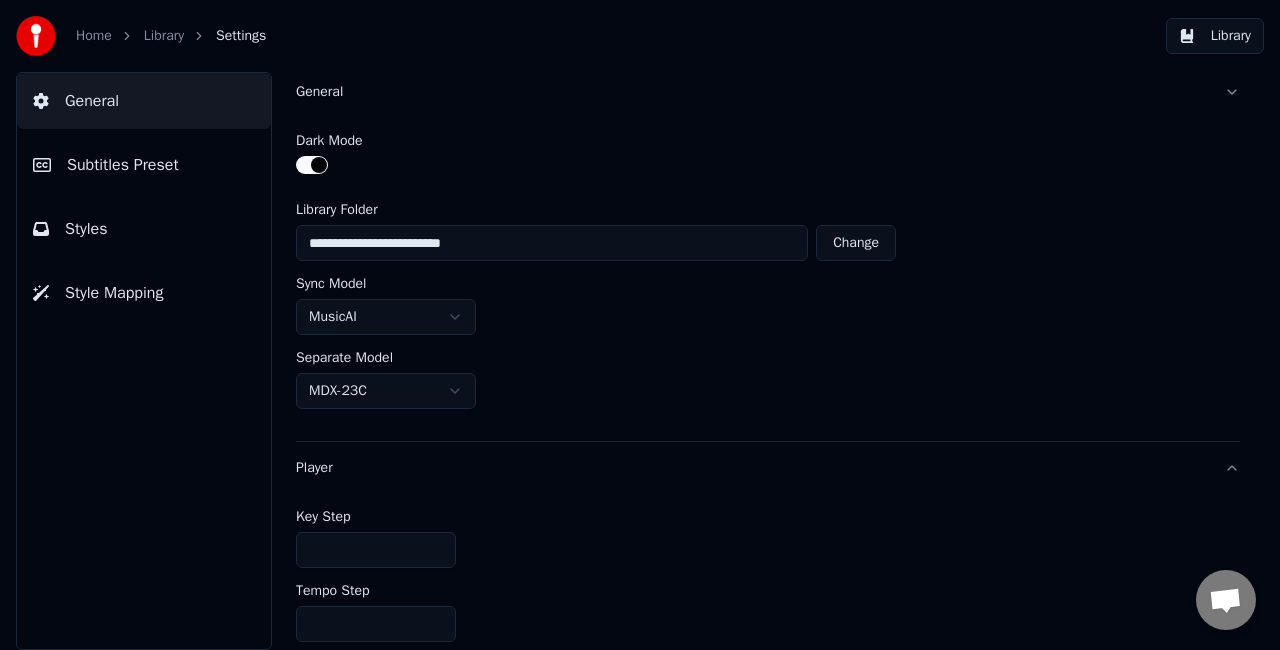 scroll, scrollTop: 0, scrollLeft: 0, axis: both 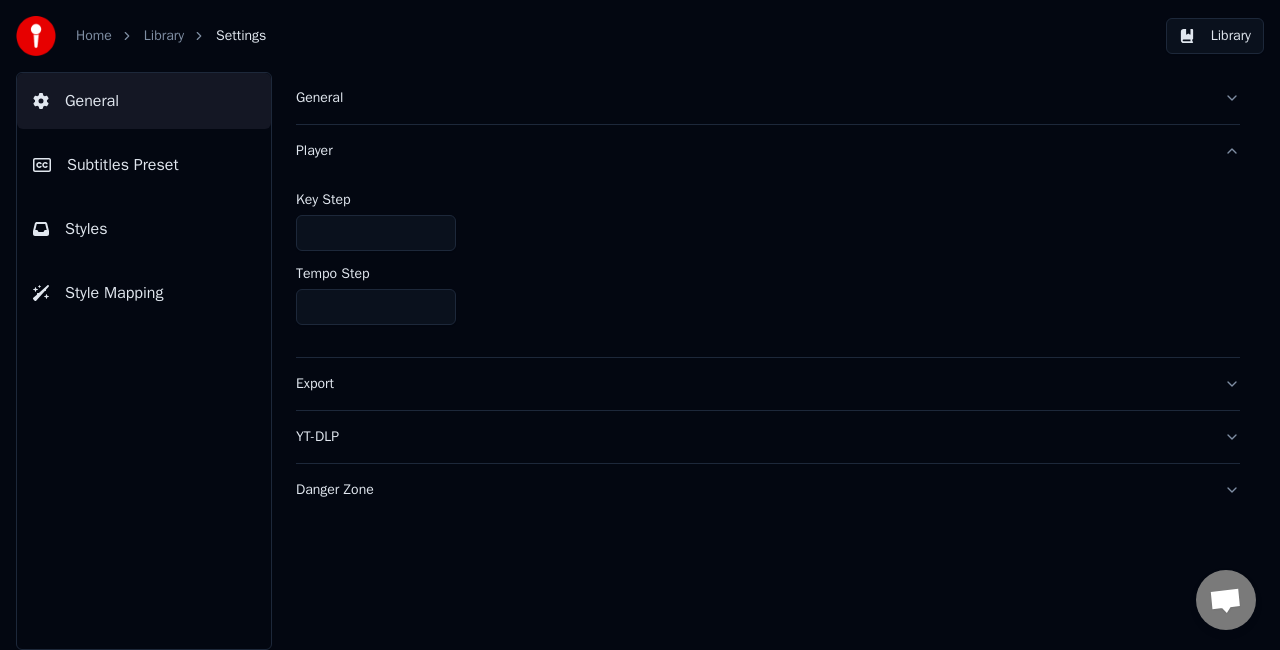 click on "Export" at bounding box center [752, 384] 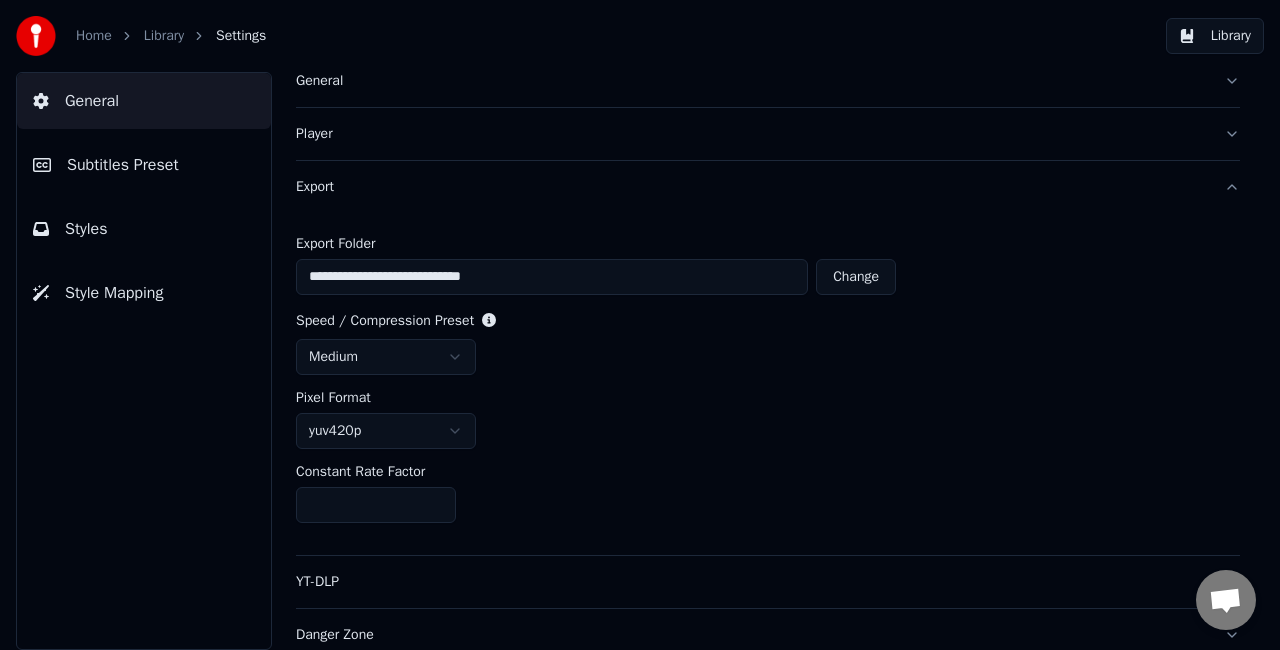 scroll, scrollTop: 26, scrollLeft: 0, axis: vertical 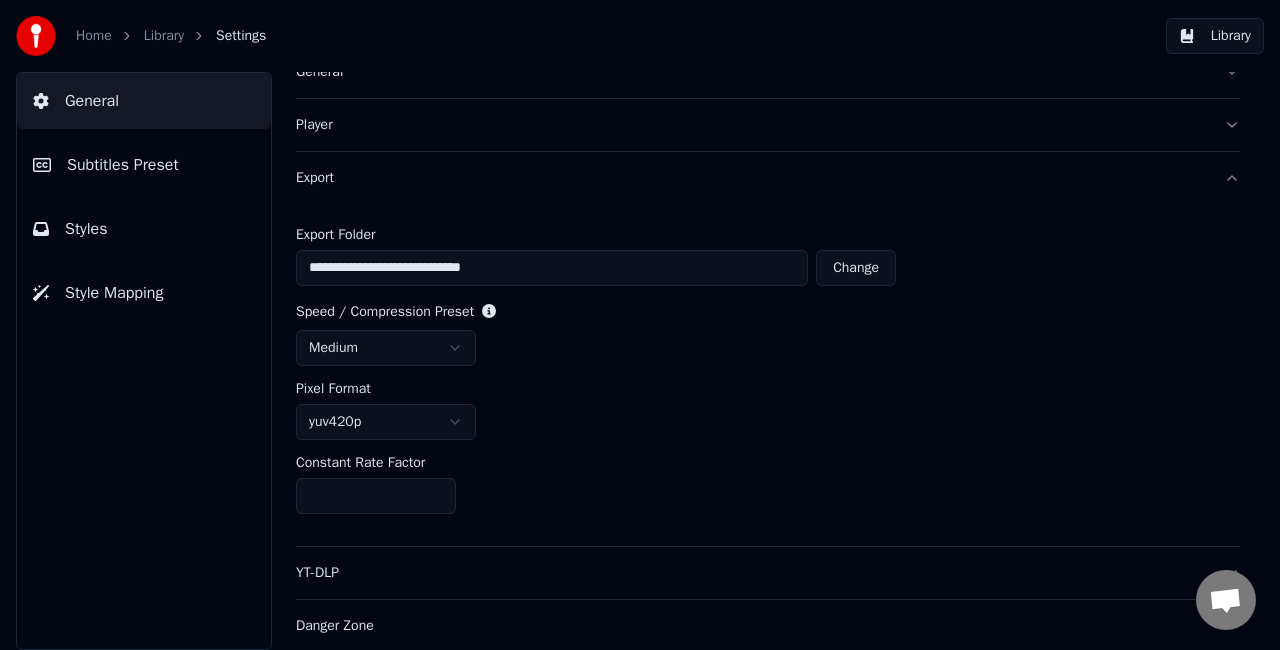 click on "YT-DLP" at bounding box center (752, 573) 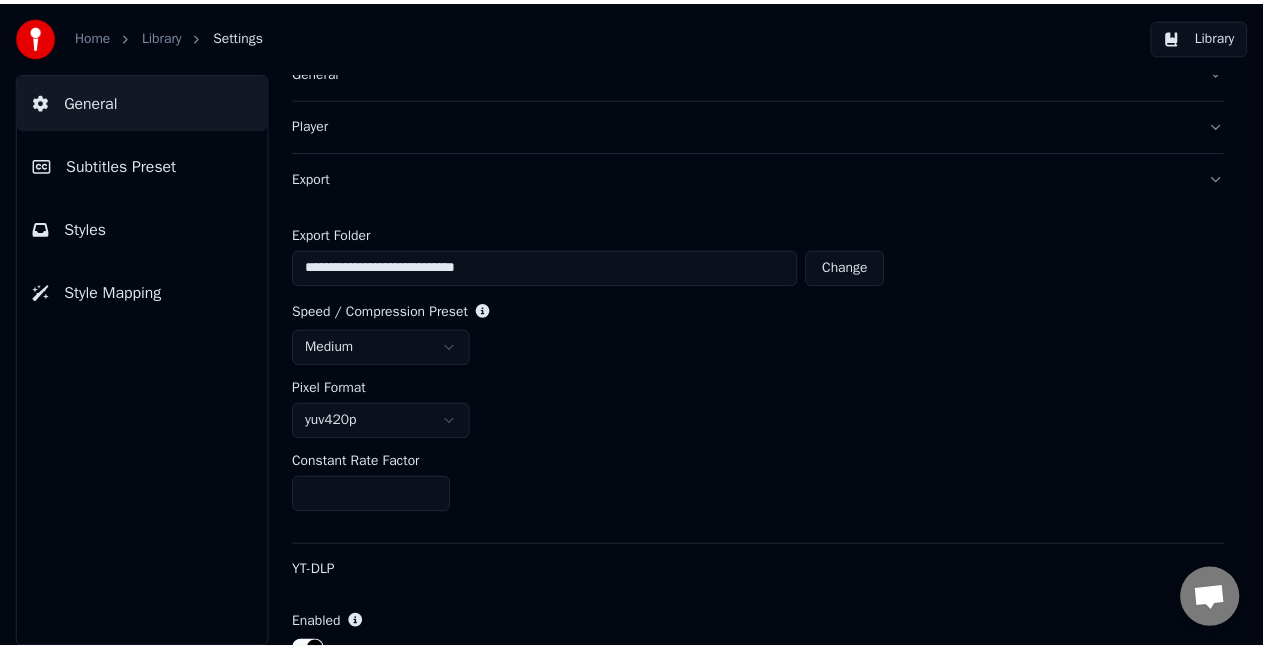 scroll, scrollTop: 0, scrollLeft: 0, axis: both 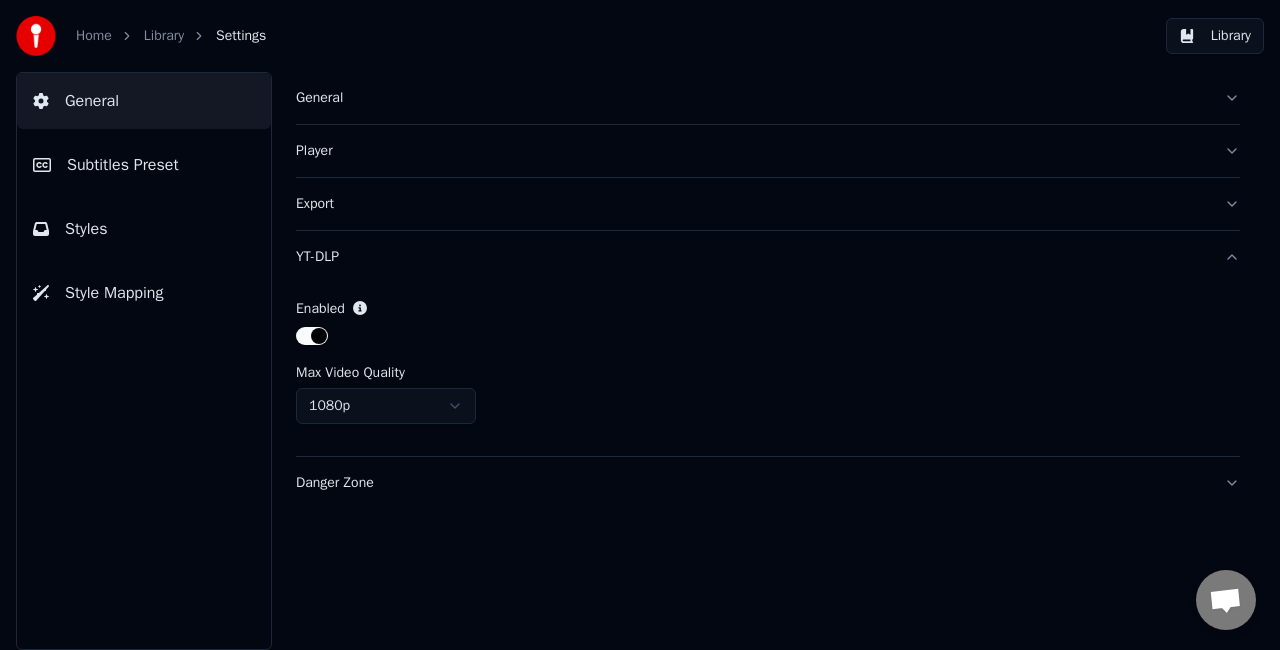 click on "Home Library Settings Library General Subtitles Preset Styles Style Mapping General Player Export YT-DLP Enabled Max Video Quality 1080p Danger Zone" at bounding box center (640, 325) 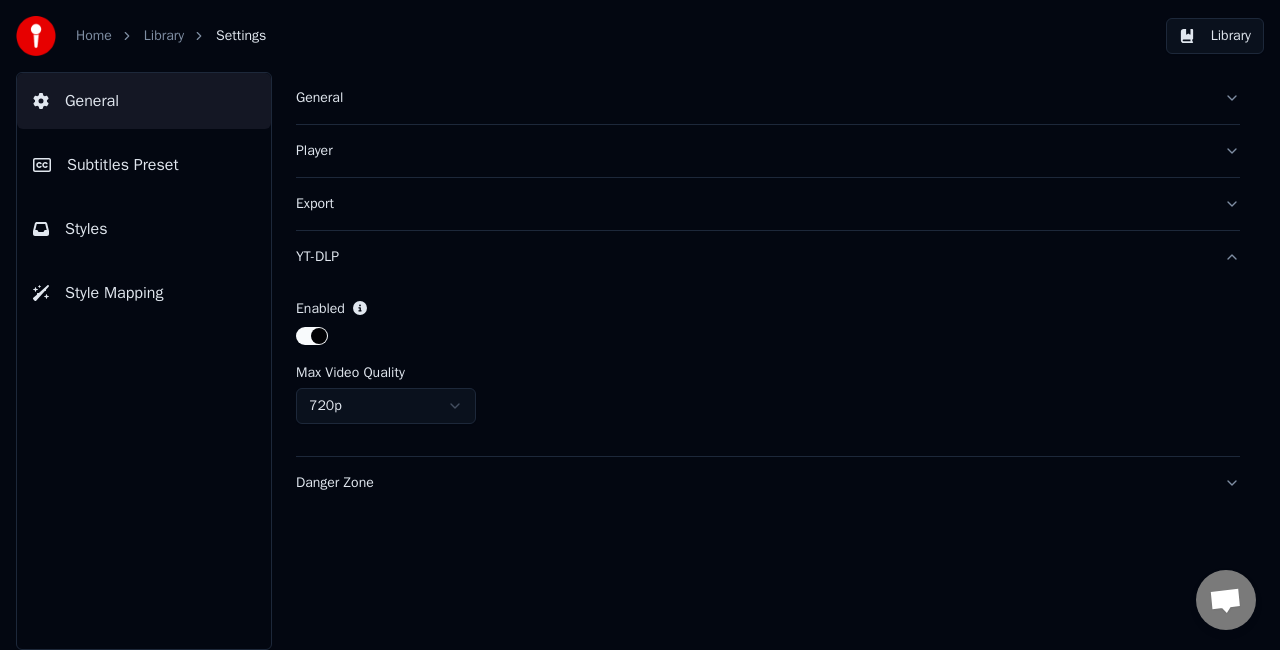 click on "Library" at bounding box center (1215, 36) 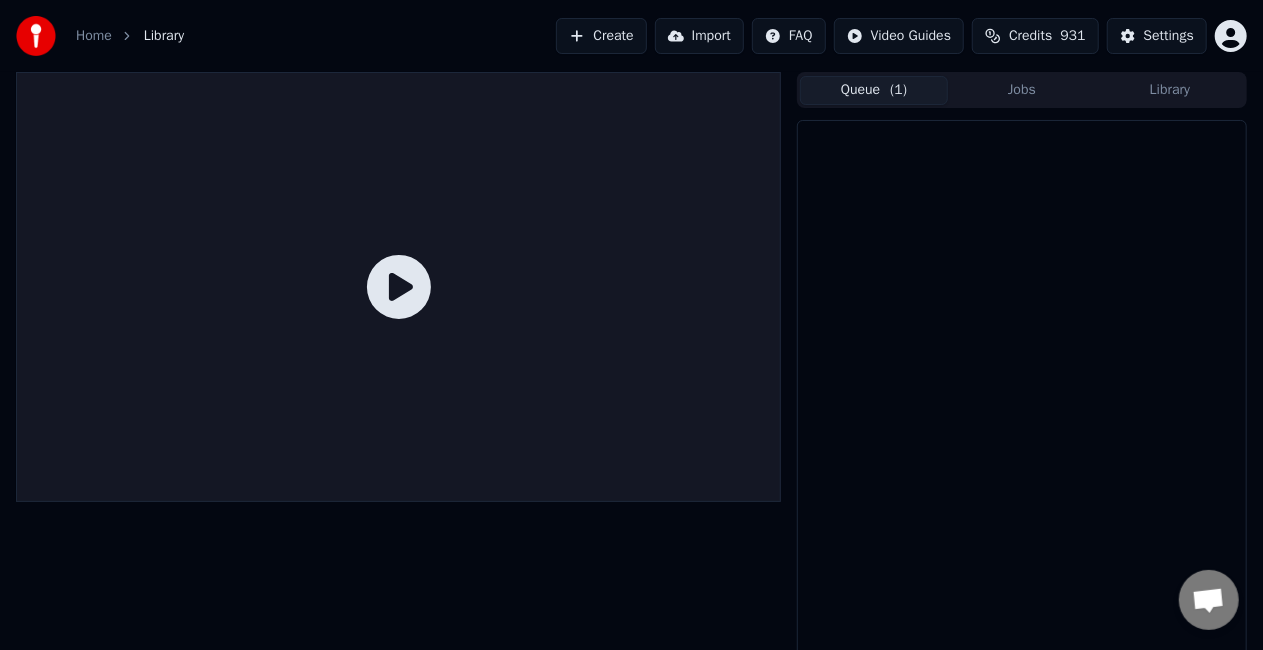 click on "Queue ( 1 )" at bounding box center (874, 90) 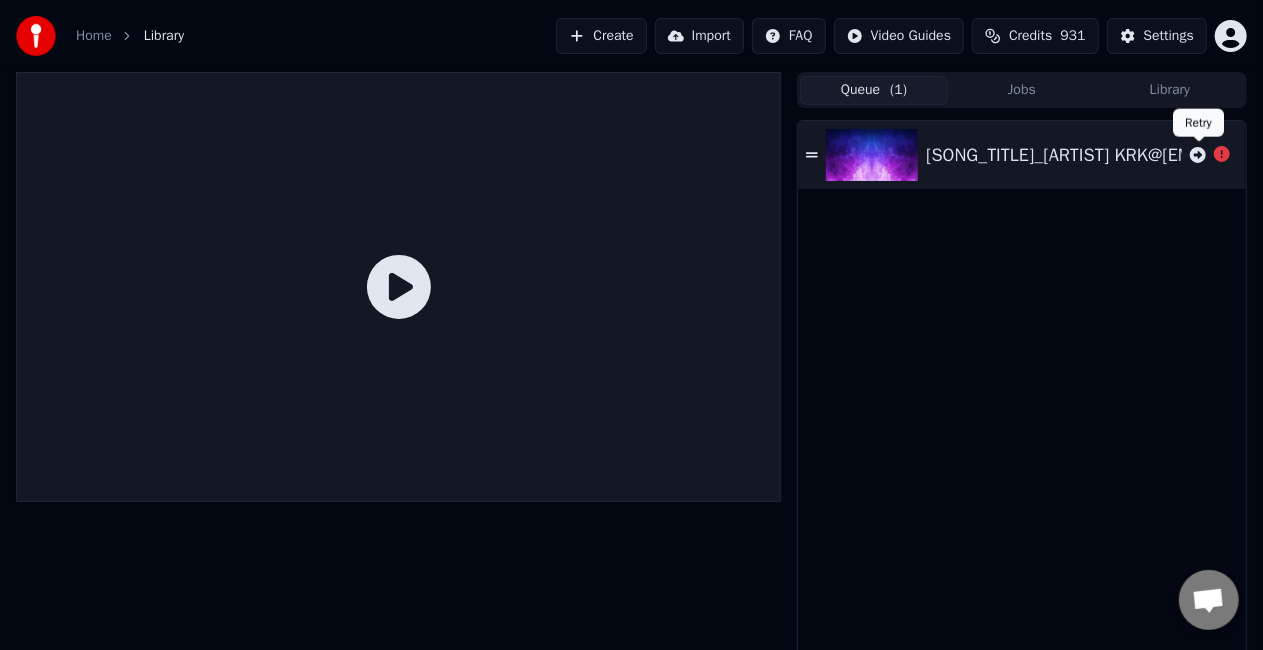 click 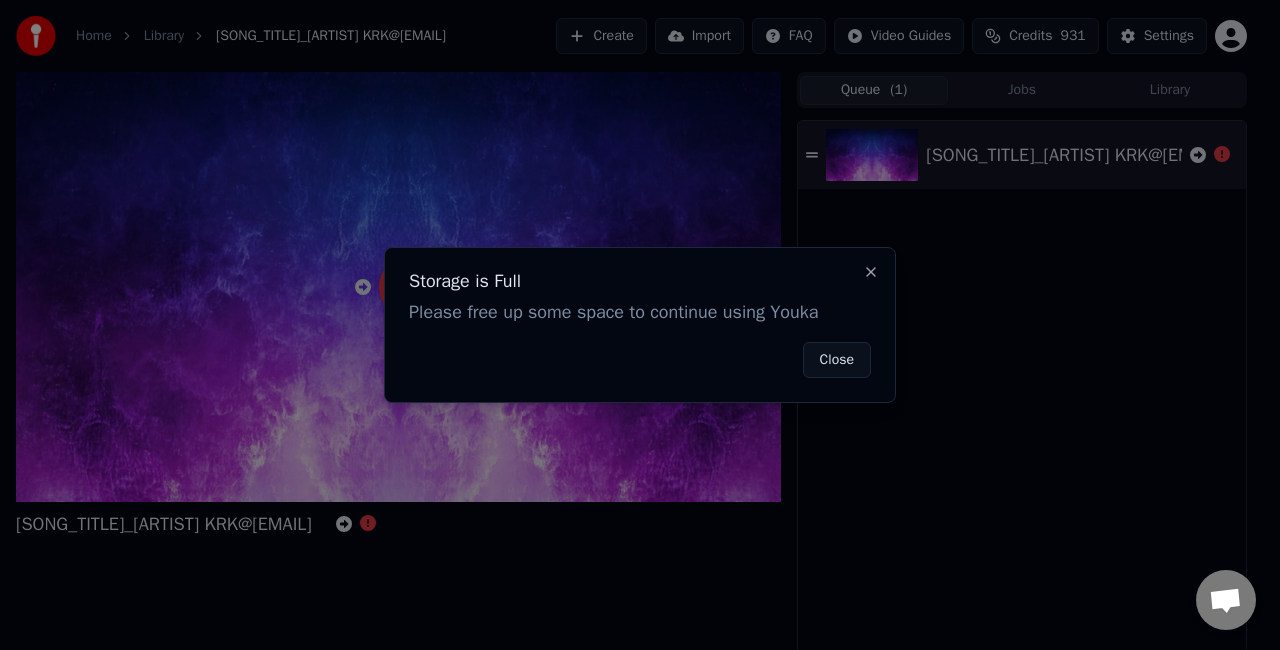 click on "Close" at bounding box center [837, 360] 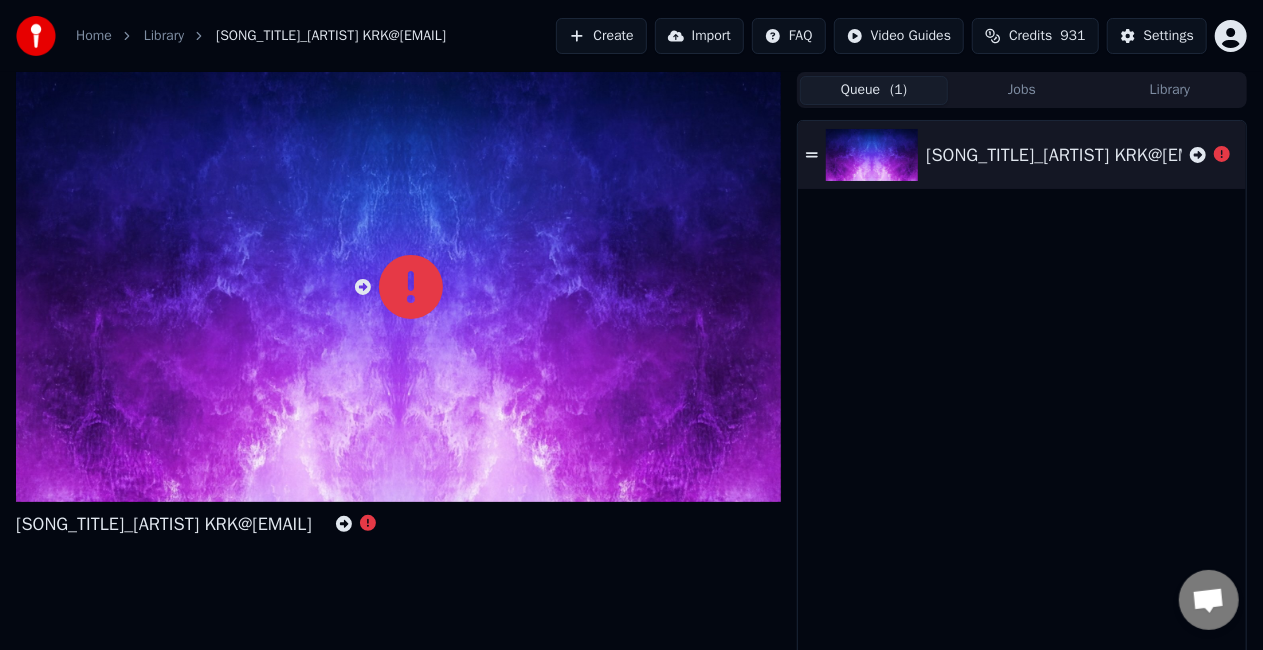 click on "Import" at bounding box center (699, 36) 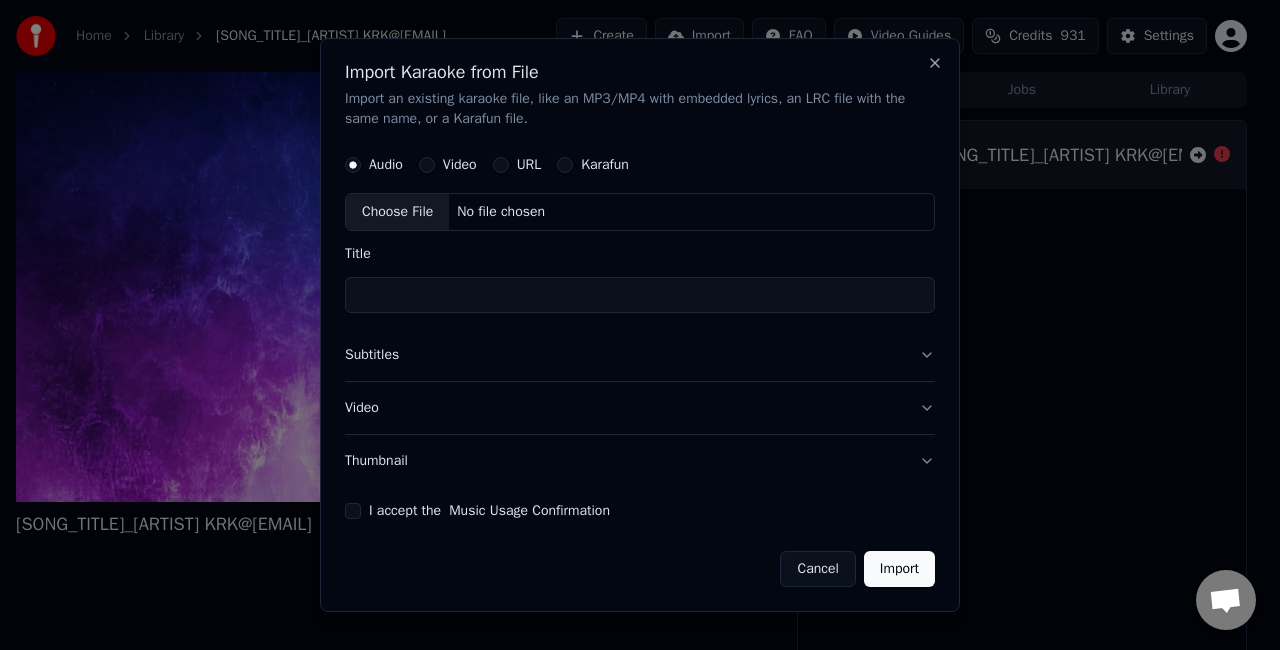 click on "Cancel" at bounding box center (817, 569) 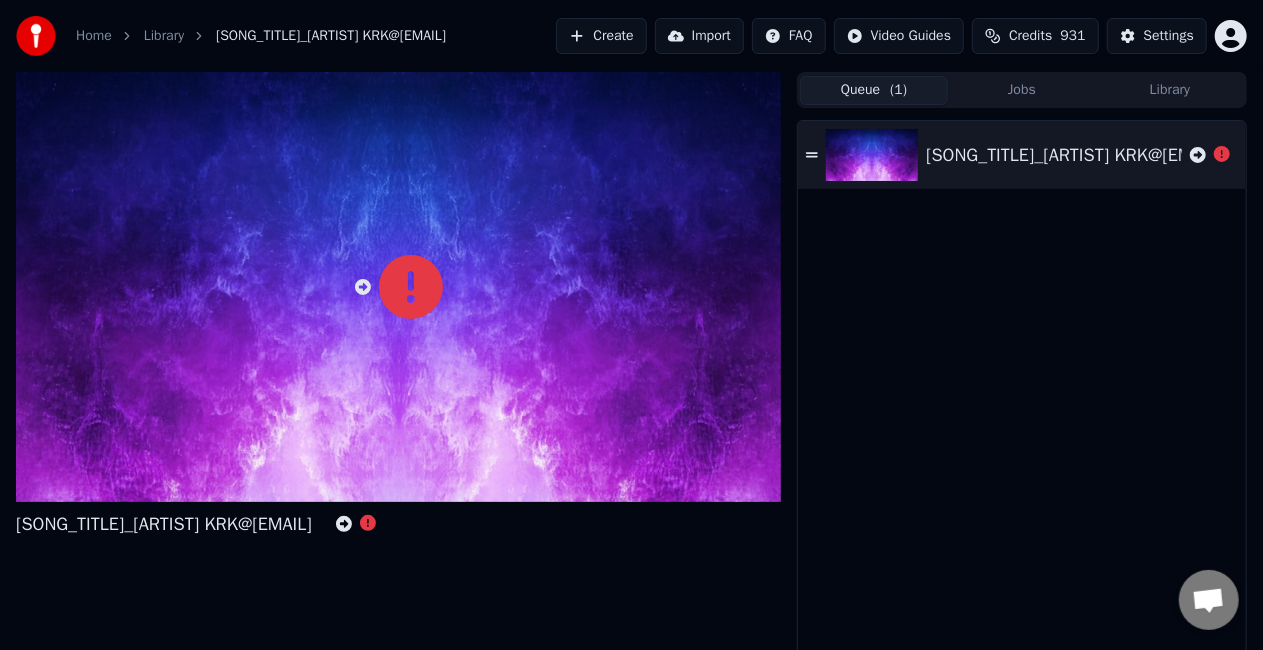 click on "Home Library [SONG_TITLE]_[ARTIST] KRK@[EMAIL] Storage is Full Create Import FAQ Video Guides Credits 931 Settings [SONG_TITLE]_[ARTIST] KRK@[EMAIL] Queue ( 1 ) Jobs Library Songs Playlists Sort No songs in library" at bounding box center (631, 325) 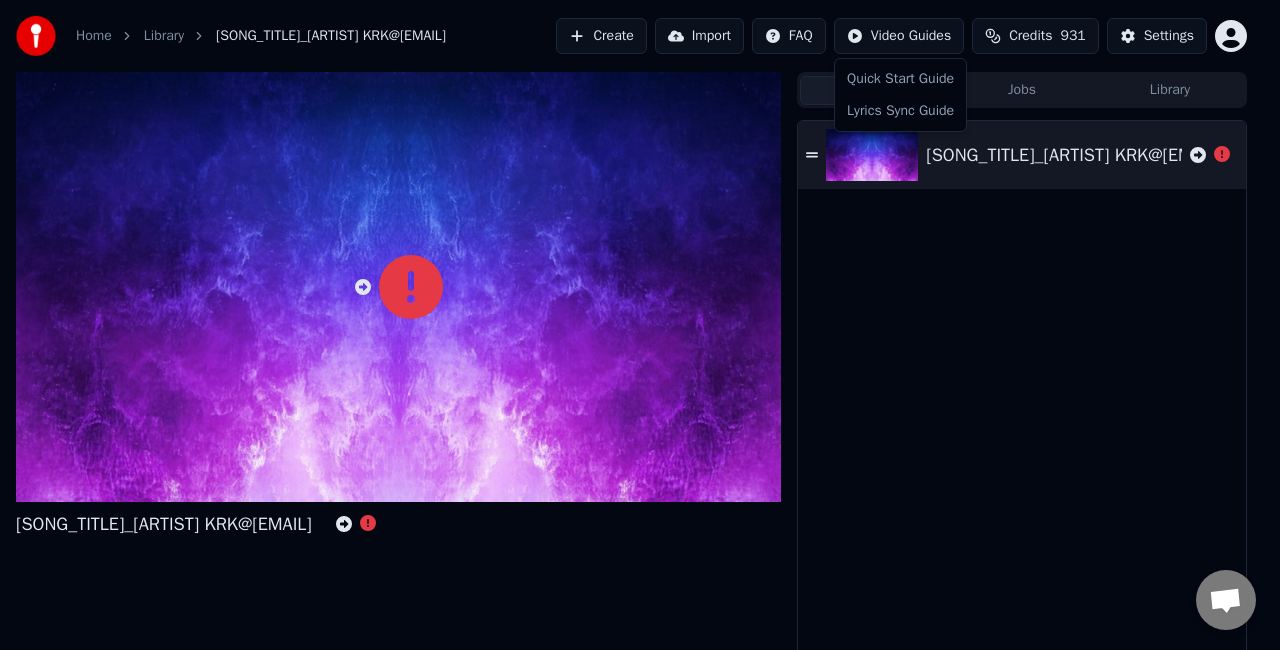 click on "Home Library [USERNAME] KRK@[EMAIL] Create Import FAQ Video Guides Credits 931 Settings [USERNAME] KRK@[EMAIL] Queue ( 1 ) Jobs Library [USERNAME] KRK@[EMAIL] Quick Start Guide Lyrics Sync Guide" at bounding box center [640, 325] 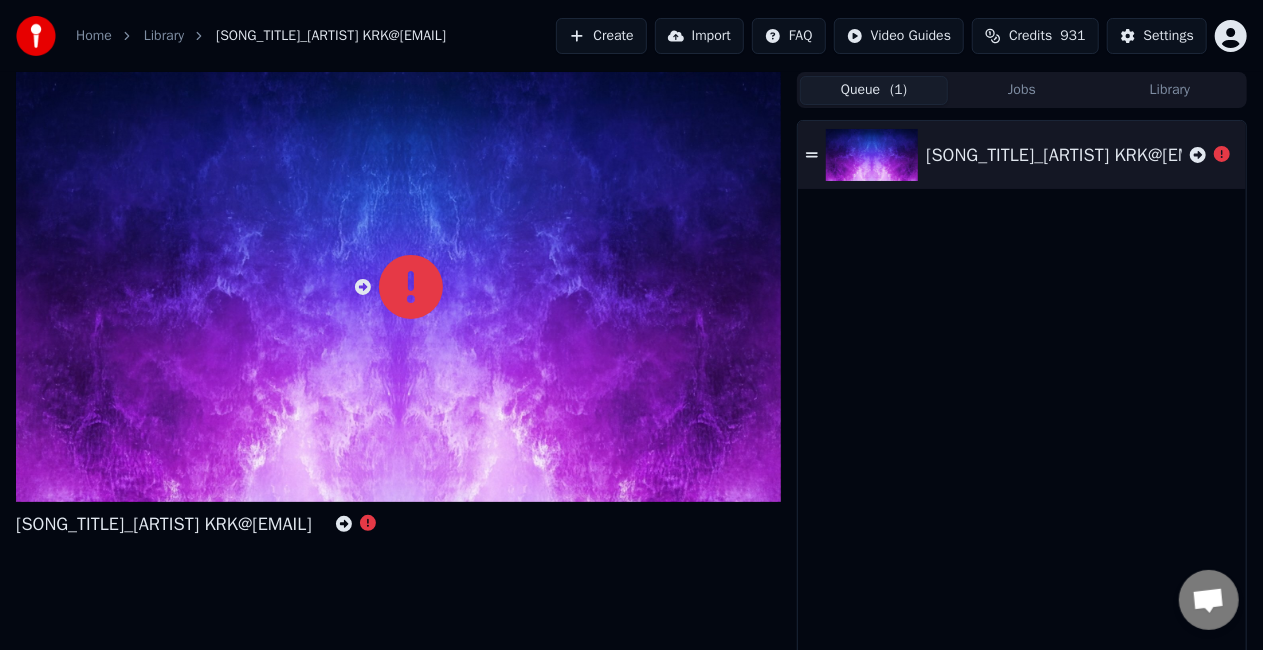 click on "931" at bounding box center (1072, 36) 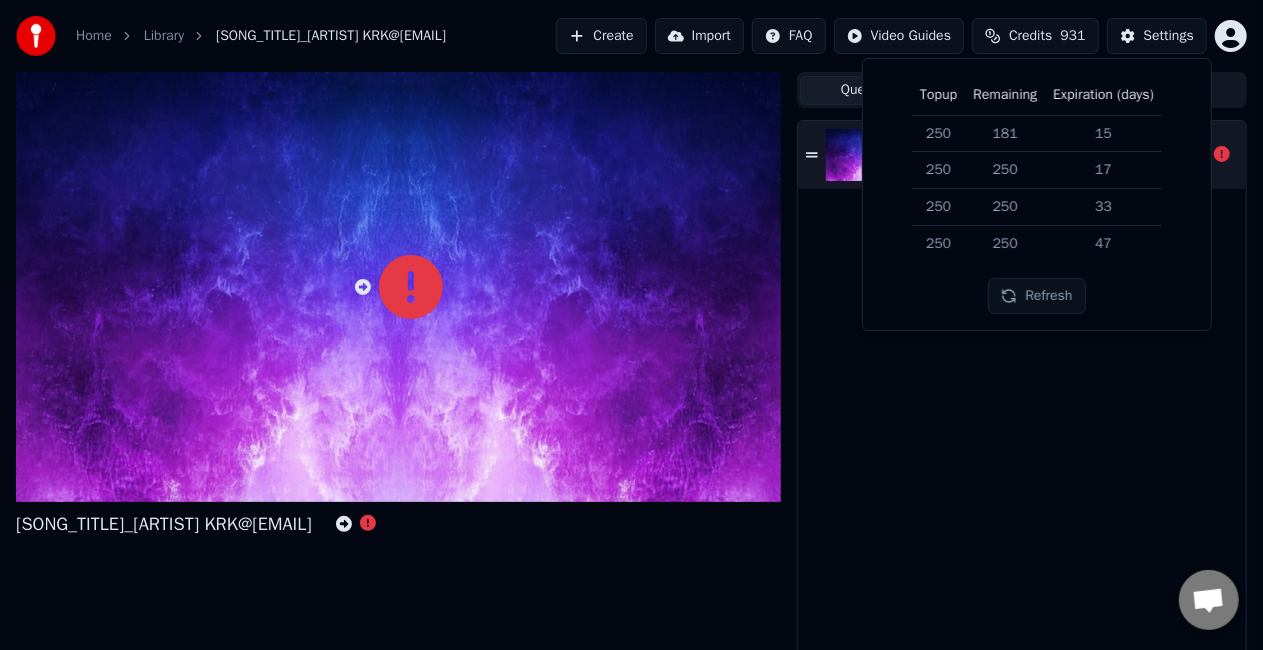 click on "Refresh" at bounding box center [1036, 296] 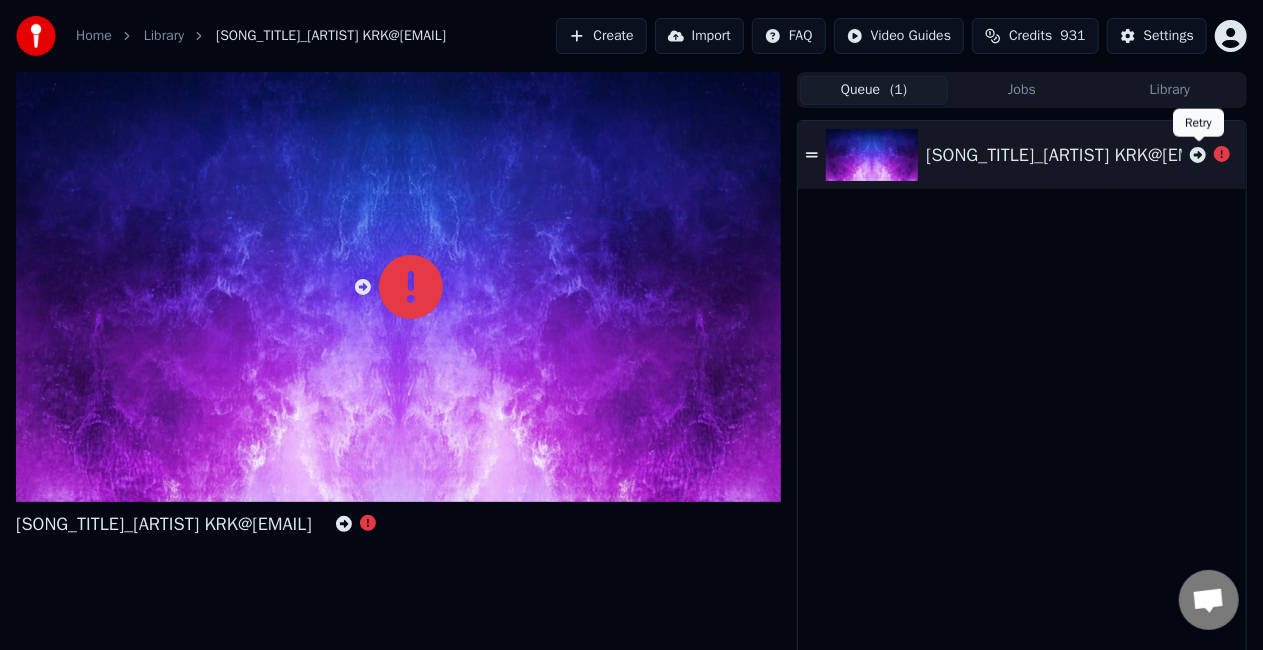 click 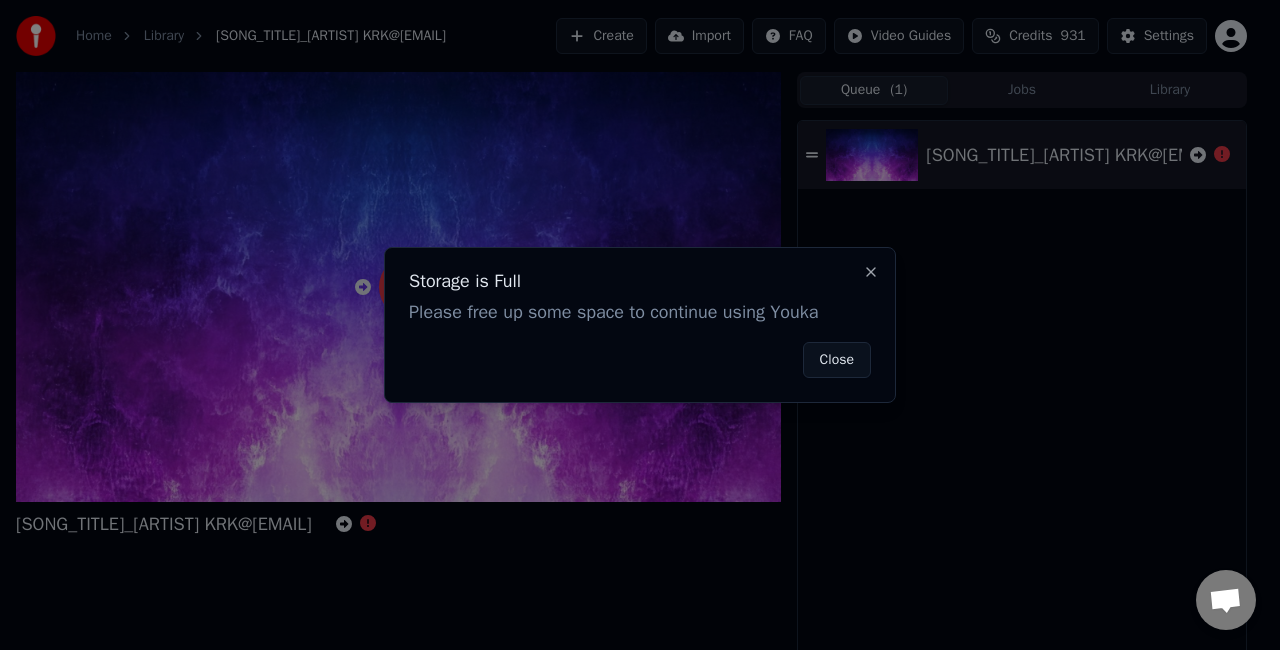 click on "Close" at bounding box center (837, 360) 